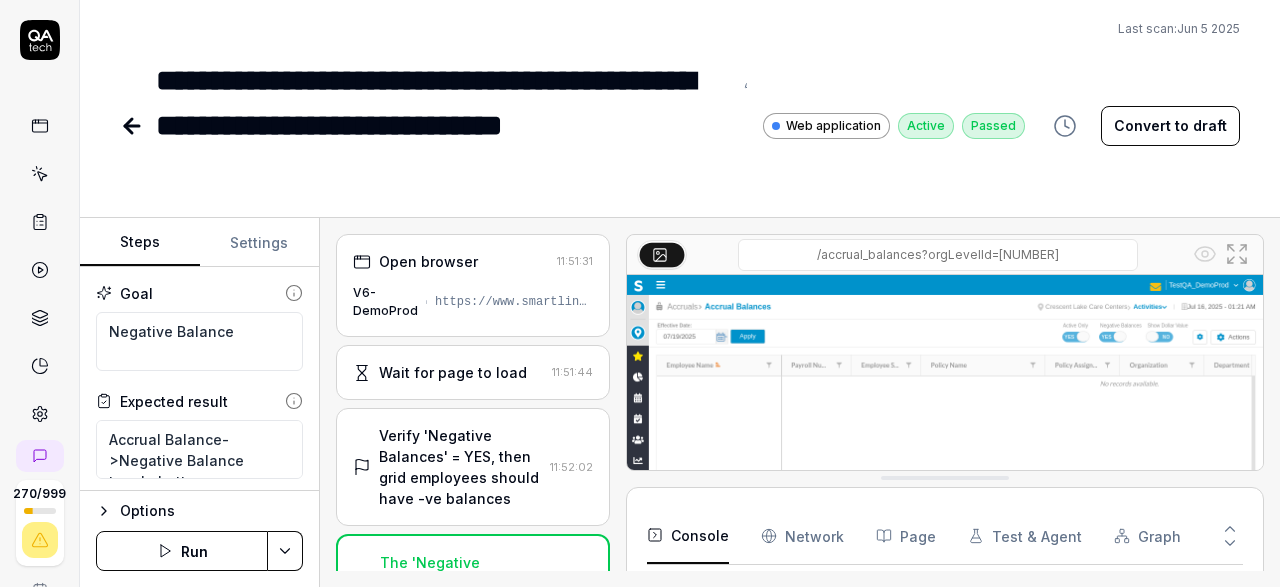 scroll, scrollTop: 0, scrollLeft: 0, axis: both 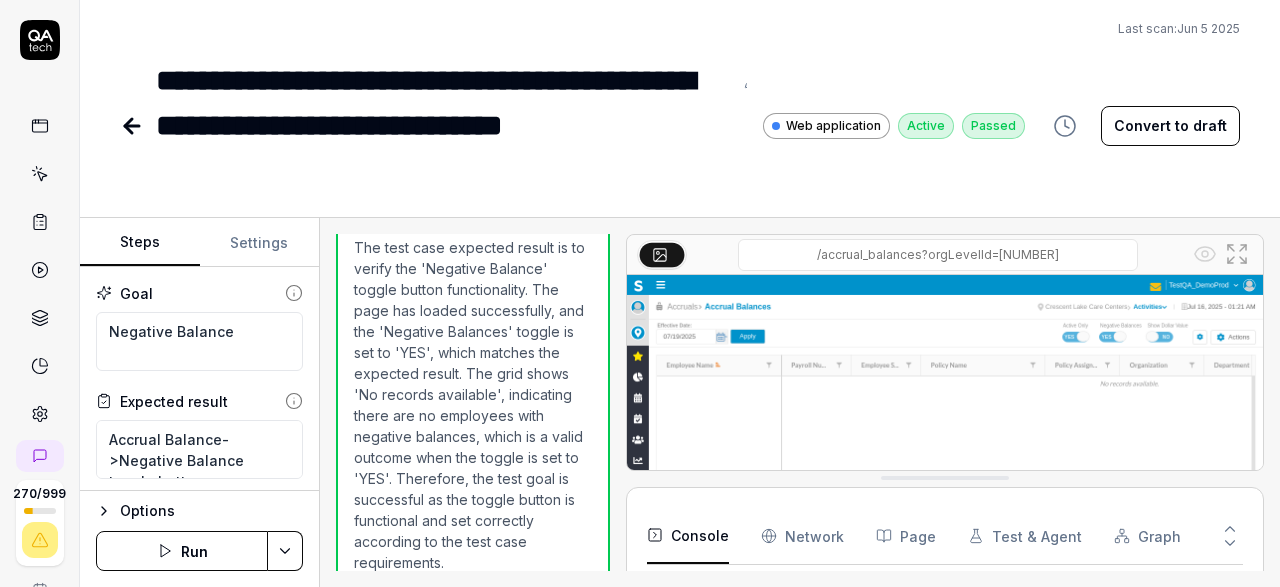 click 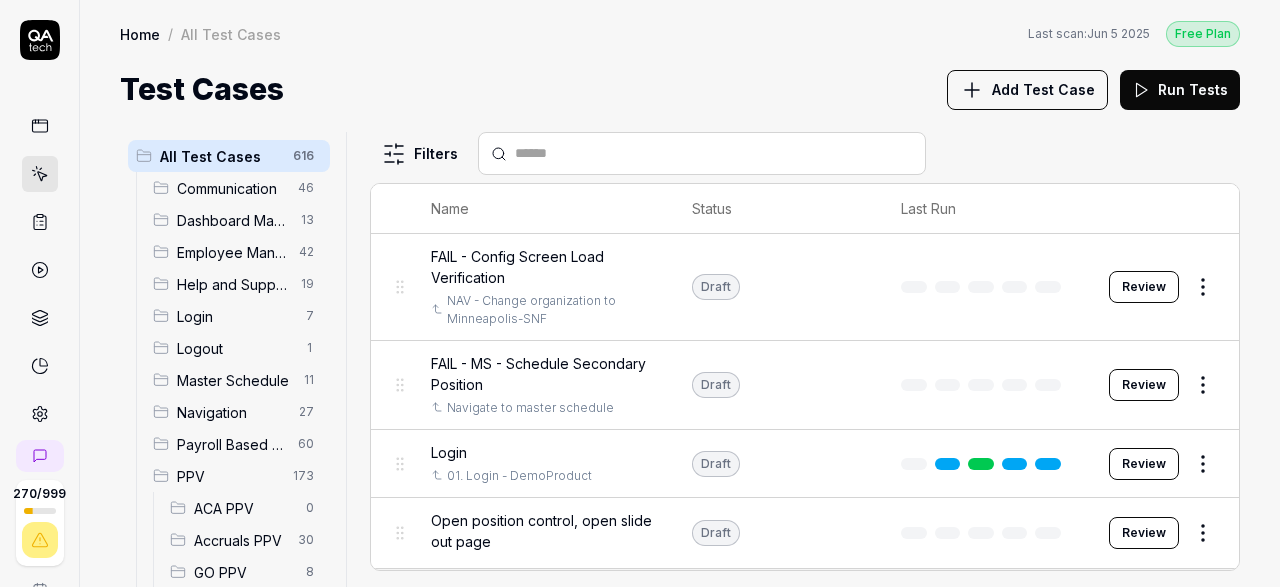 click on "Accruals PPV" at bounding box center (240, 540) 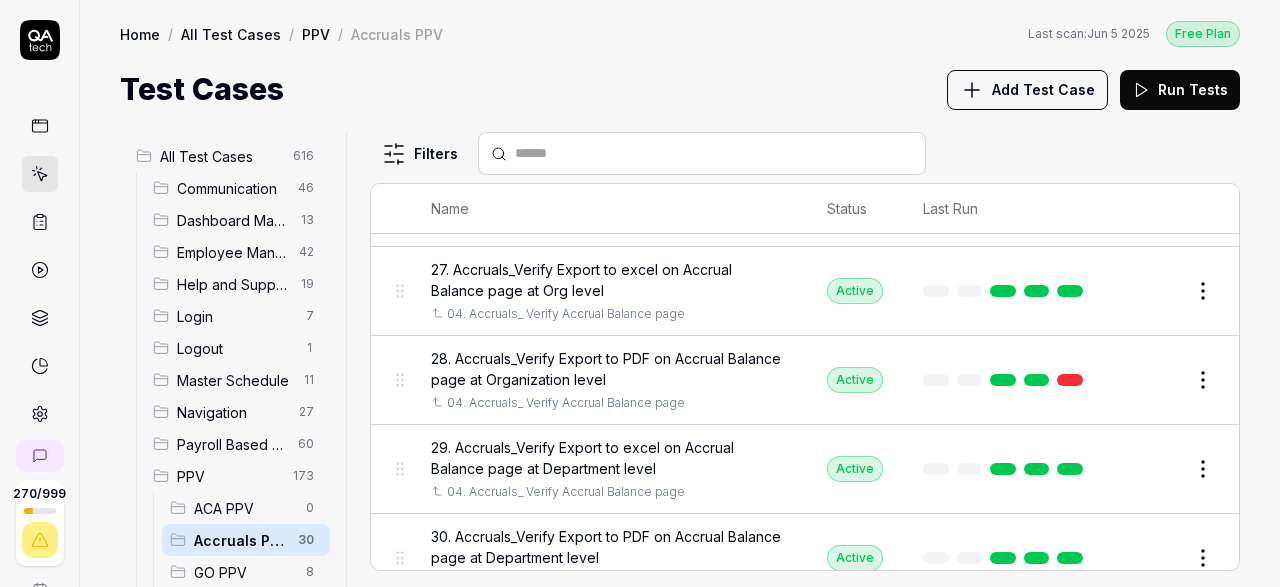 scroll, scrollTop: 2232, scrollLeft: 0, axis: vertical 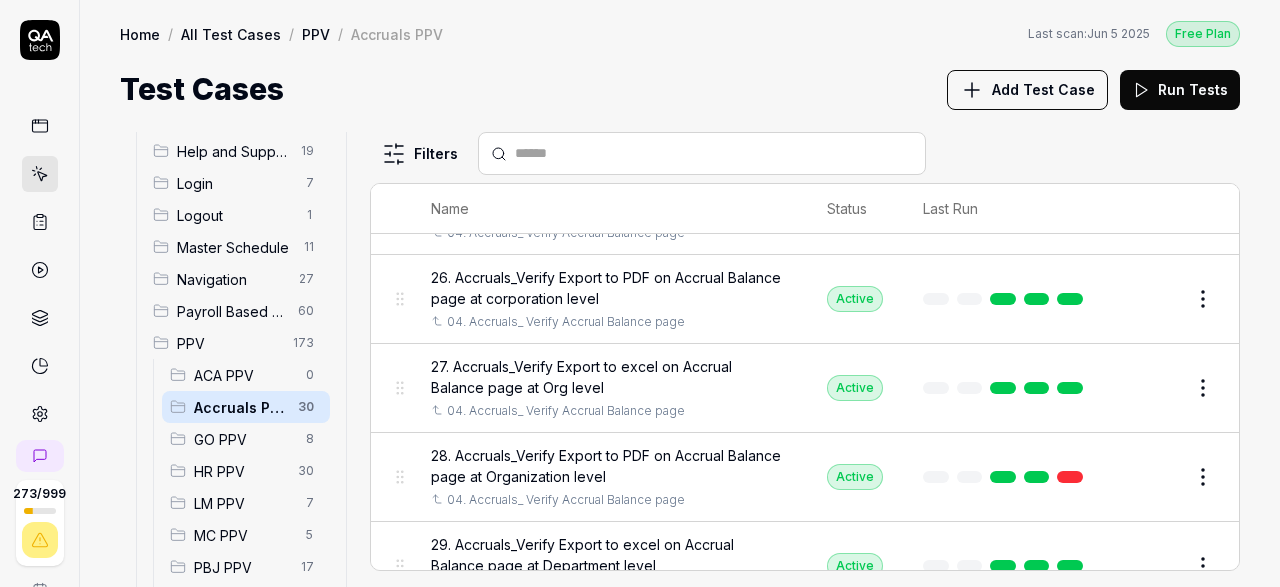 click at bounding box center [714, 153] 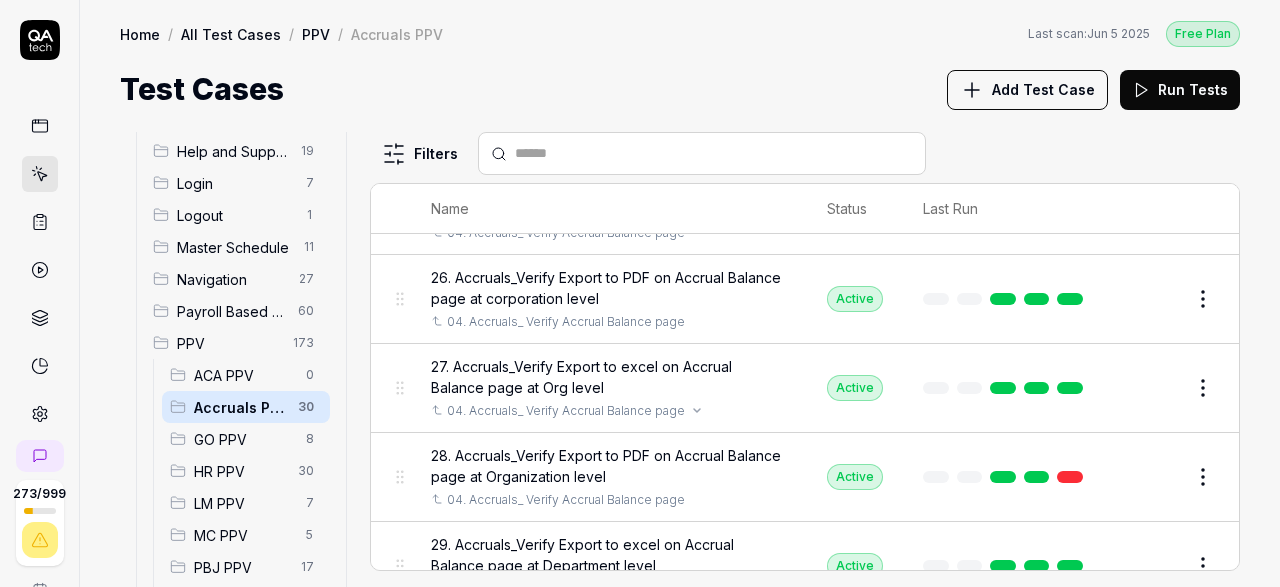 scroll, scrollTop: 2232, scrollLeft: 0, axis: vertical 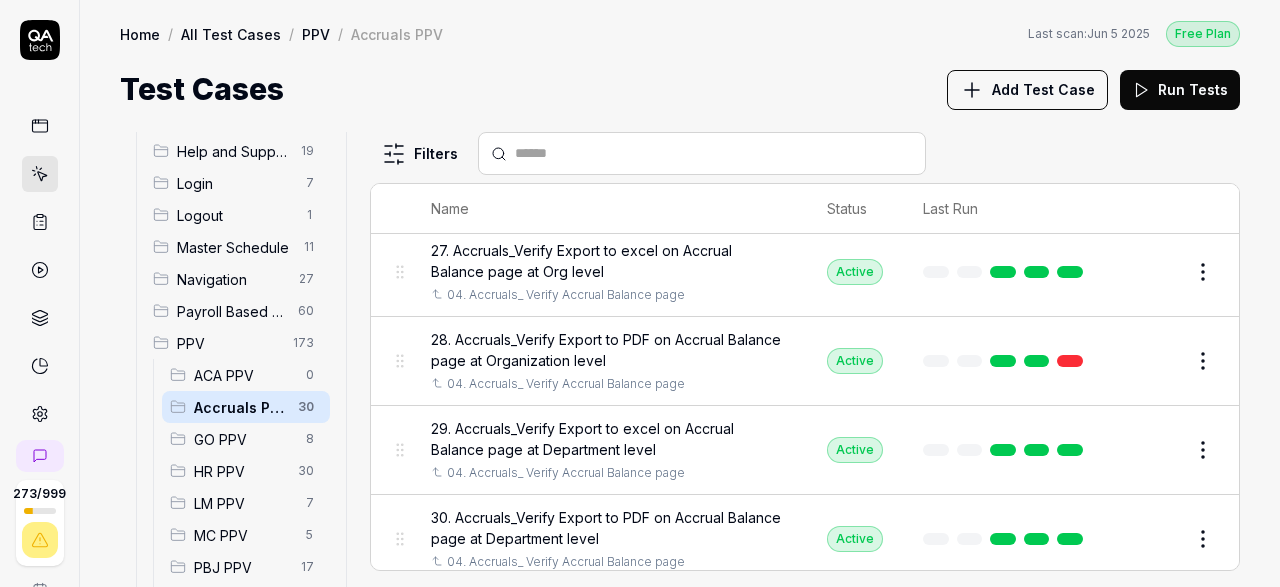 click on "Add Test Case" at bounding box center (1043, 89) 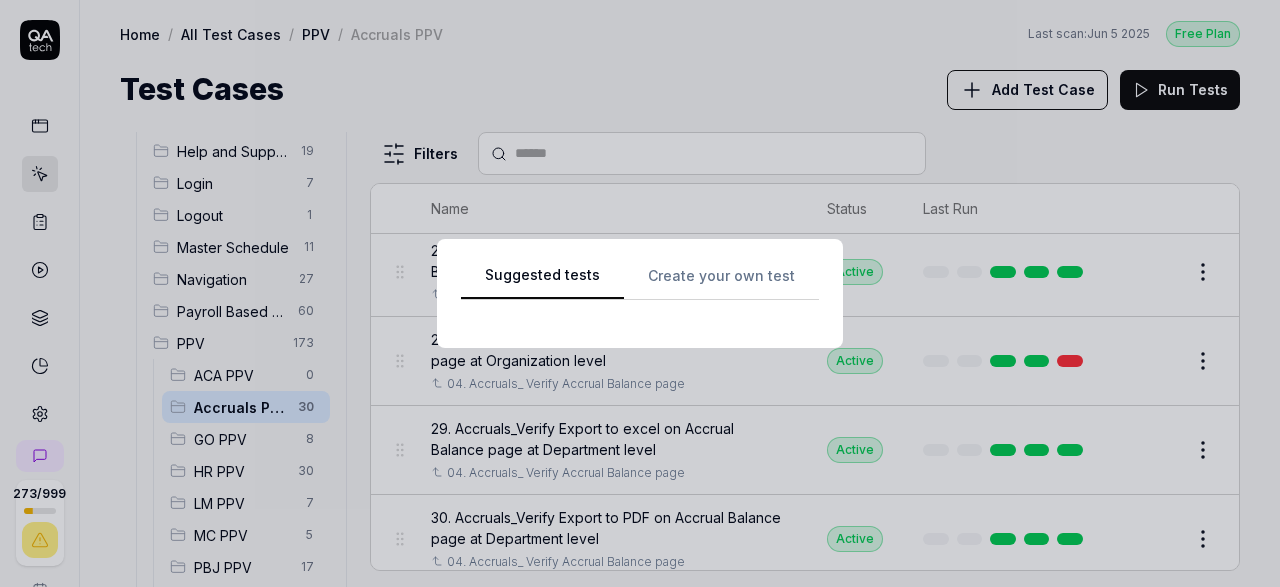 scroll, scrollTop: 133, scrollLeft: 0, axis: vertical 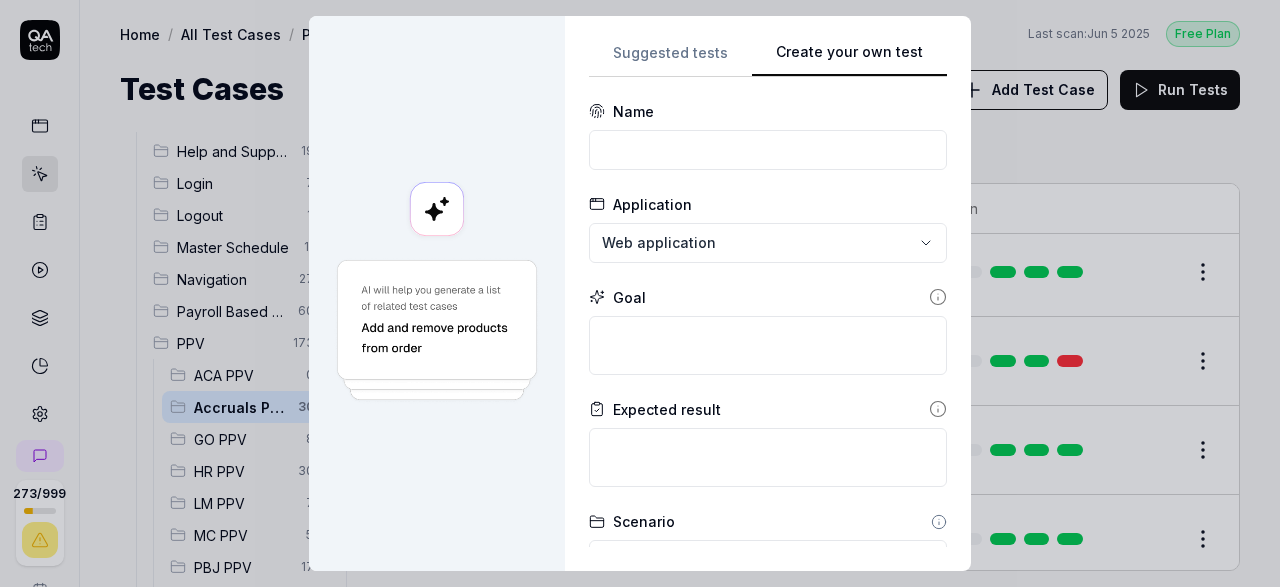click on "Suggested tests Create your own test Name Application Web application Goal Expected result Scenario Default scenario Dependency No test case Configs Add config Advanced Cancel Generate test" at bounding box center [768, 293] 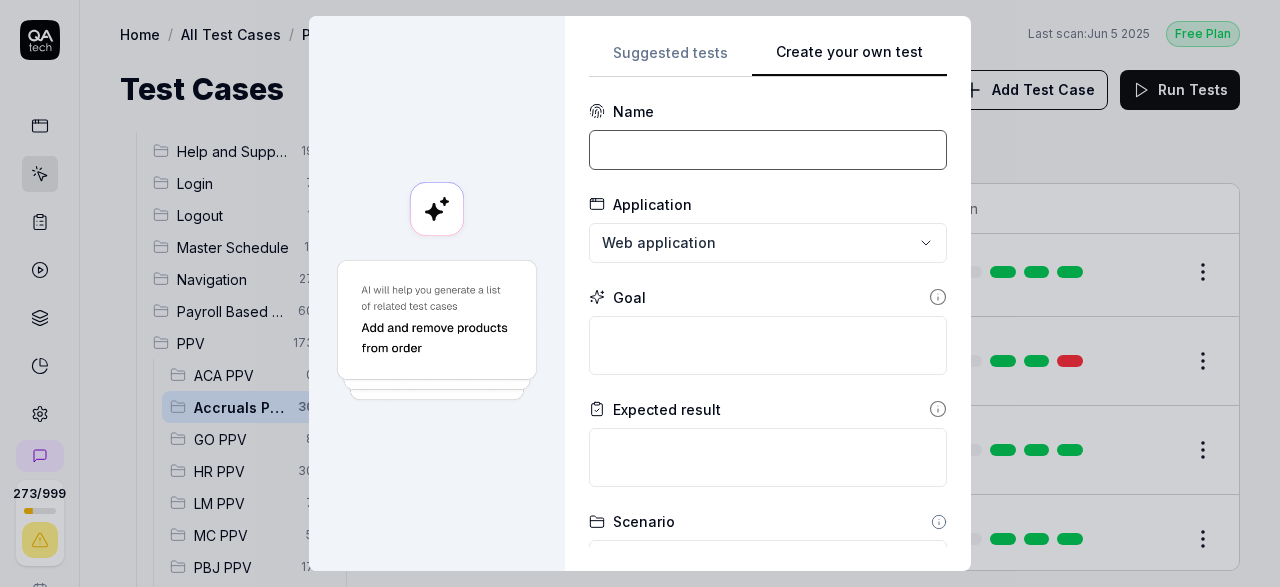 click at bounding box center [768, 150] 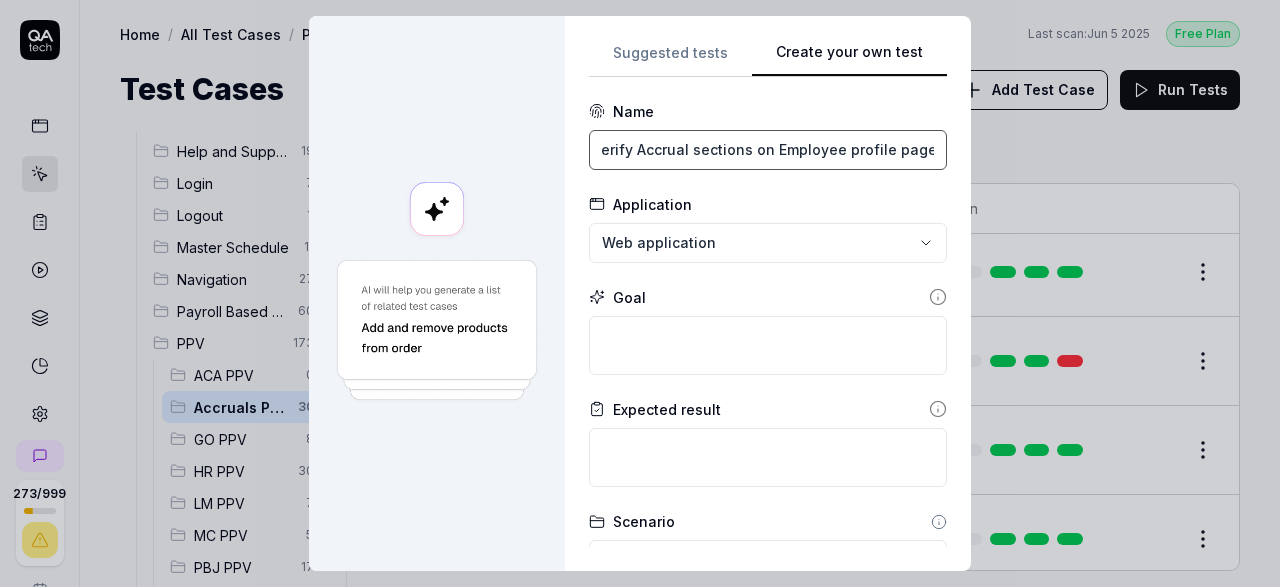 scroll, scrollTop: 0, scrollLeft: 0, axis: both 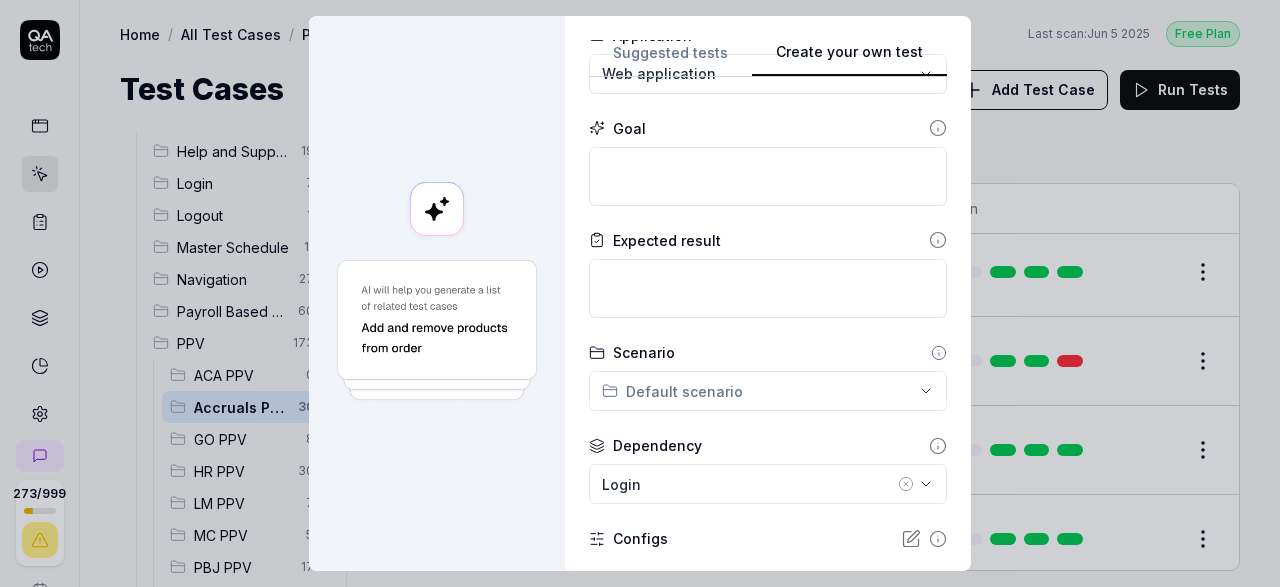 type on "31. Accruals_ Verify Accrual sections on Employee profile page" 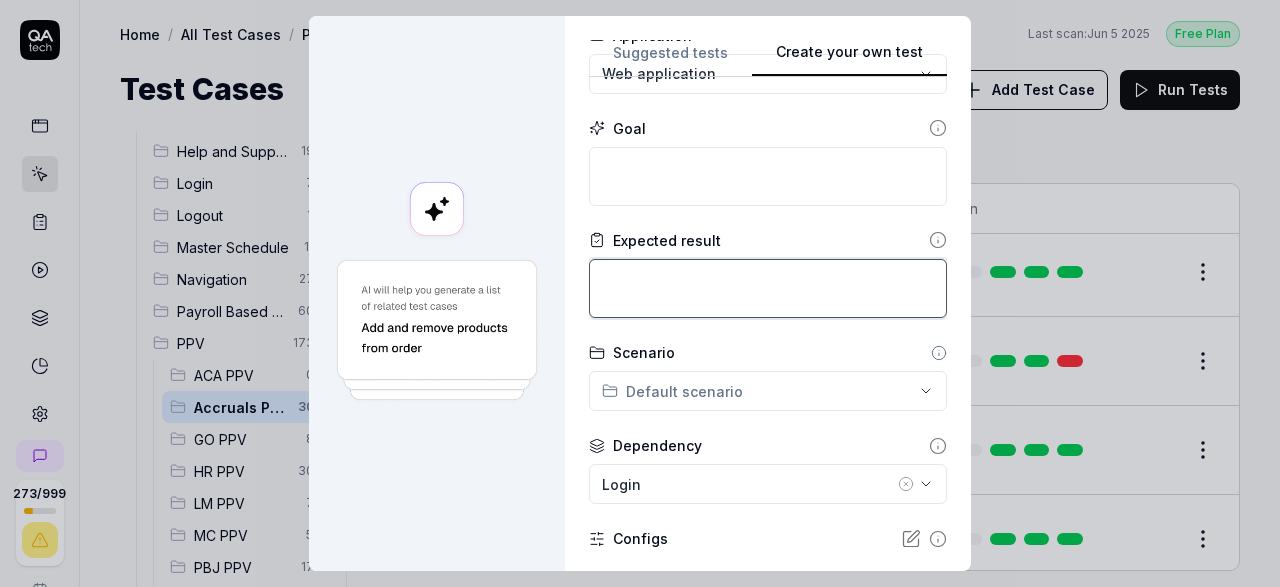 click at bounding box center [768, 288] 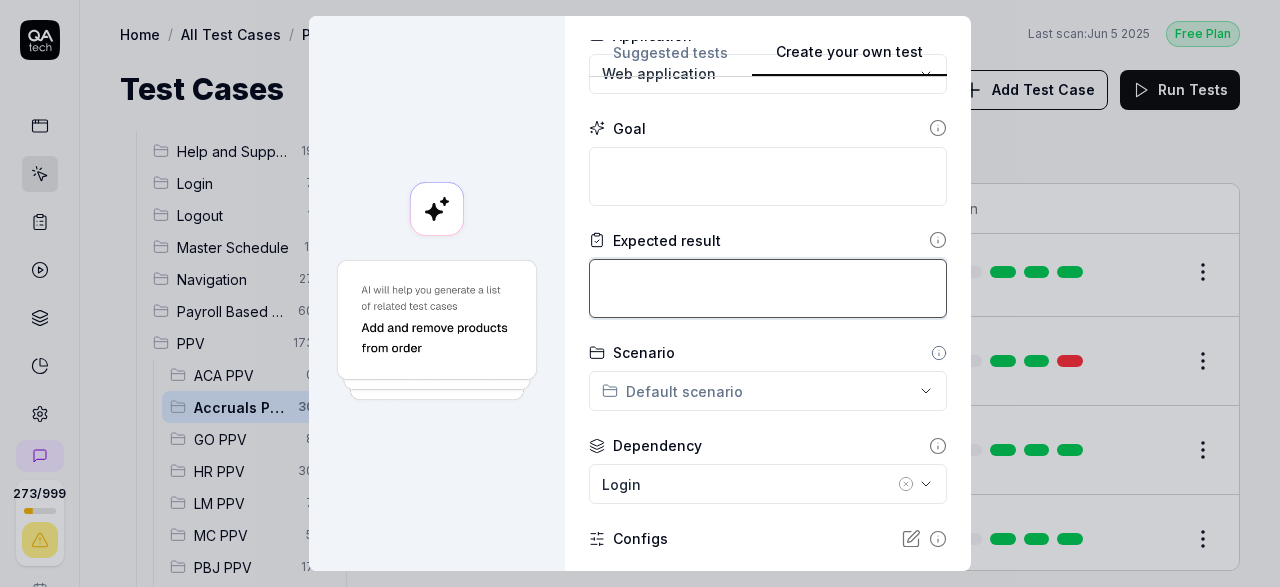 type on "*" 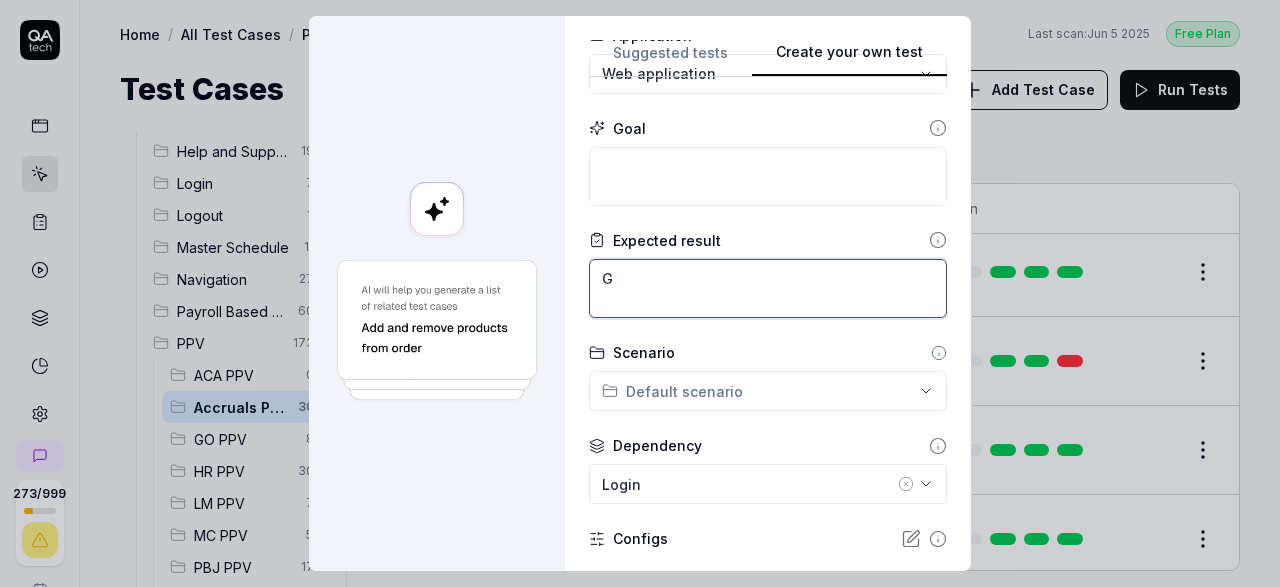 type on "*" 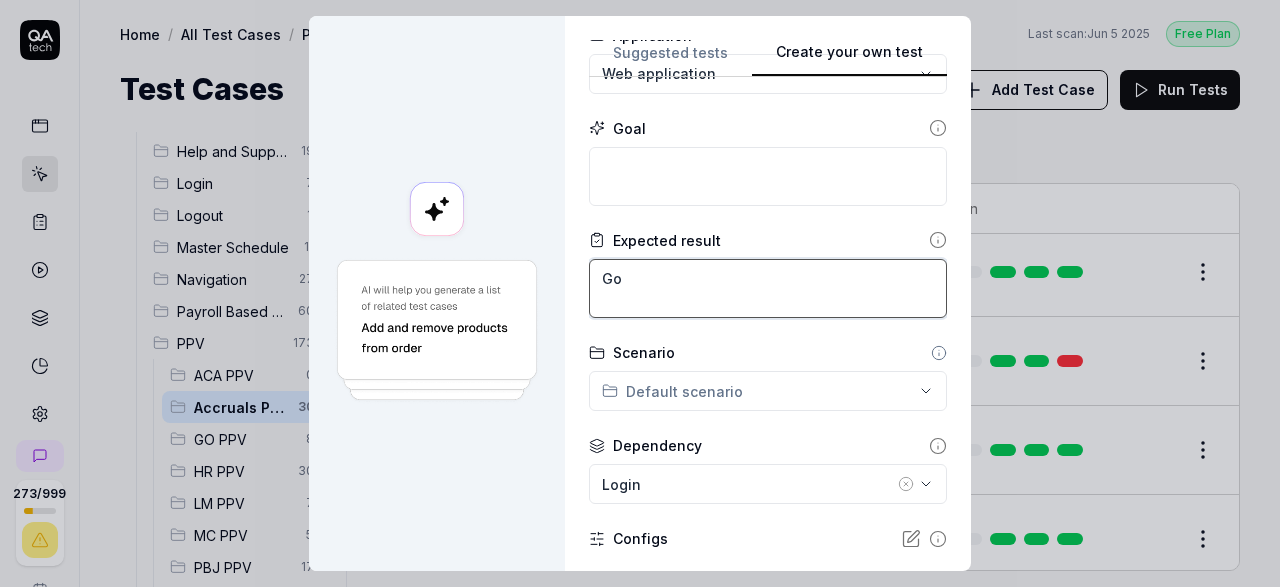 type on "*" 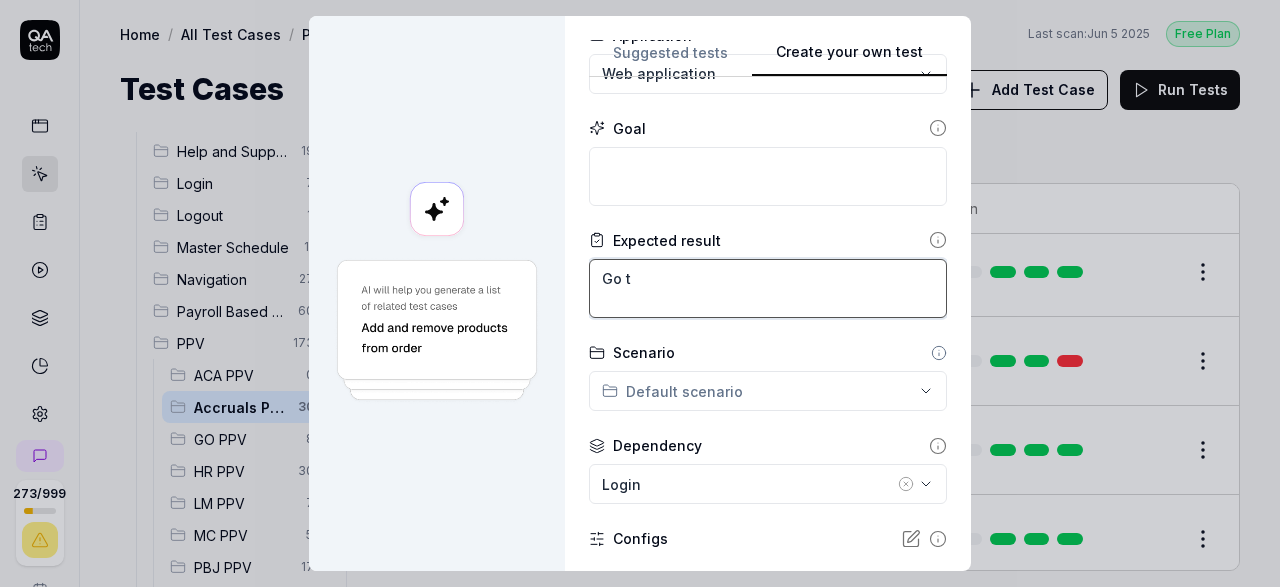 type on "*" 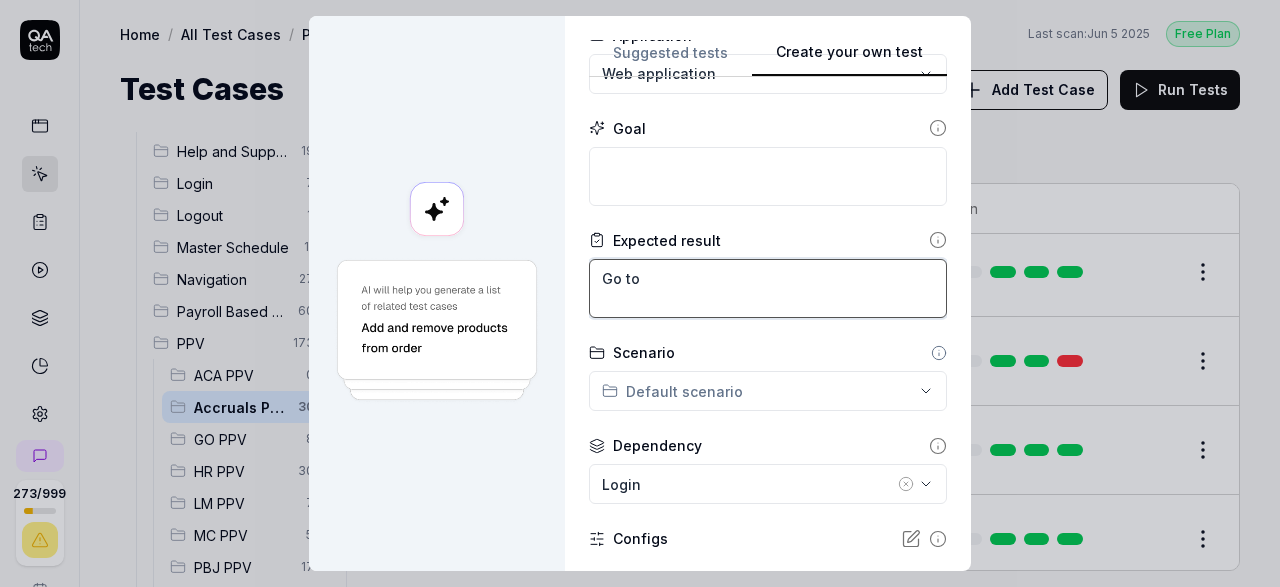 type on "*" 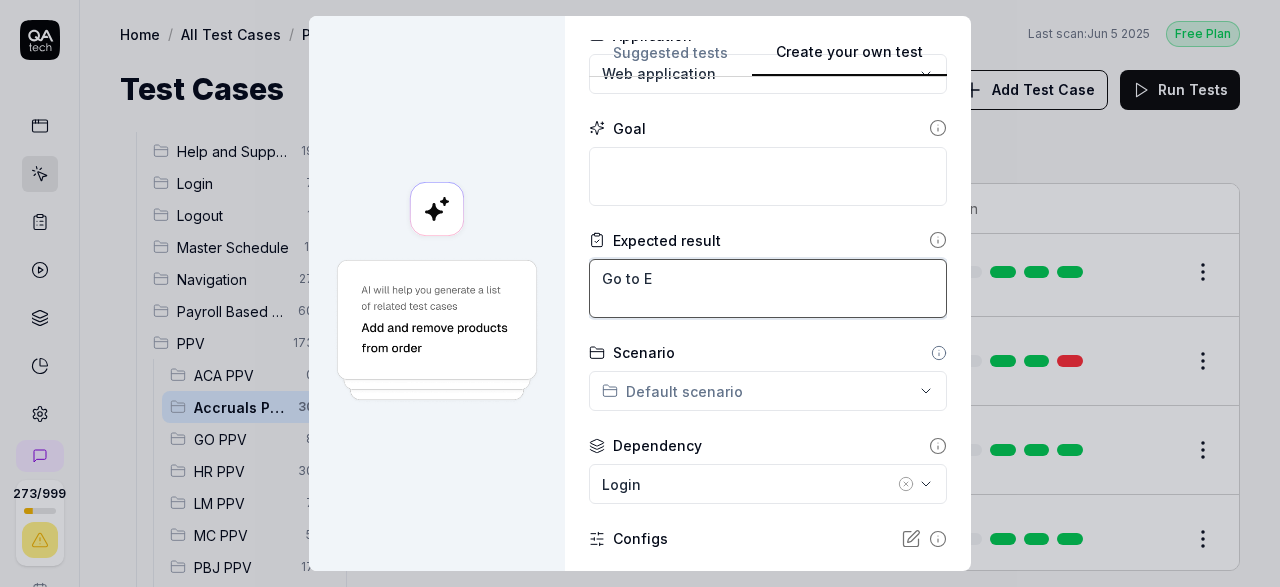 type on "*" 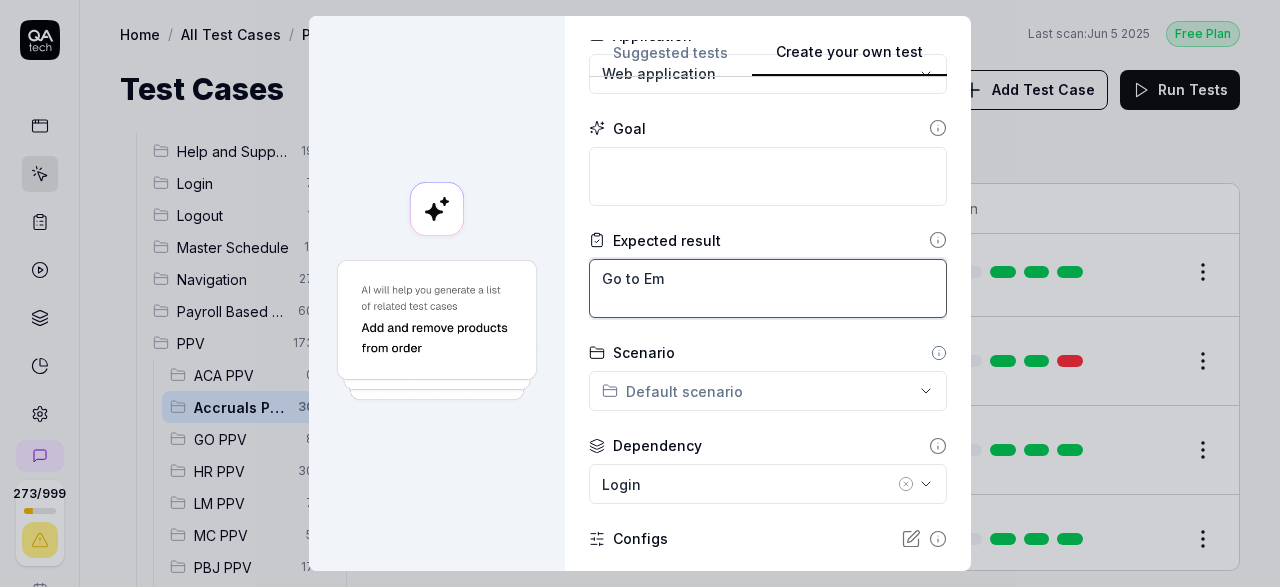 type on "*" 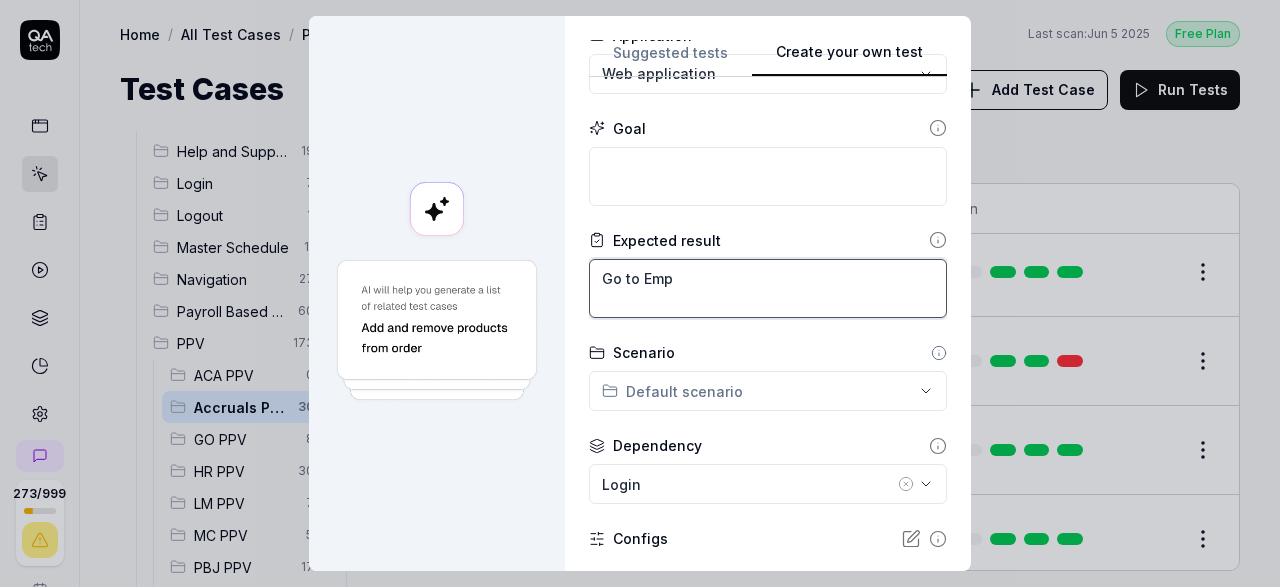 type on "*" 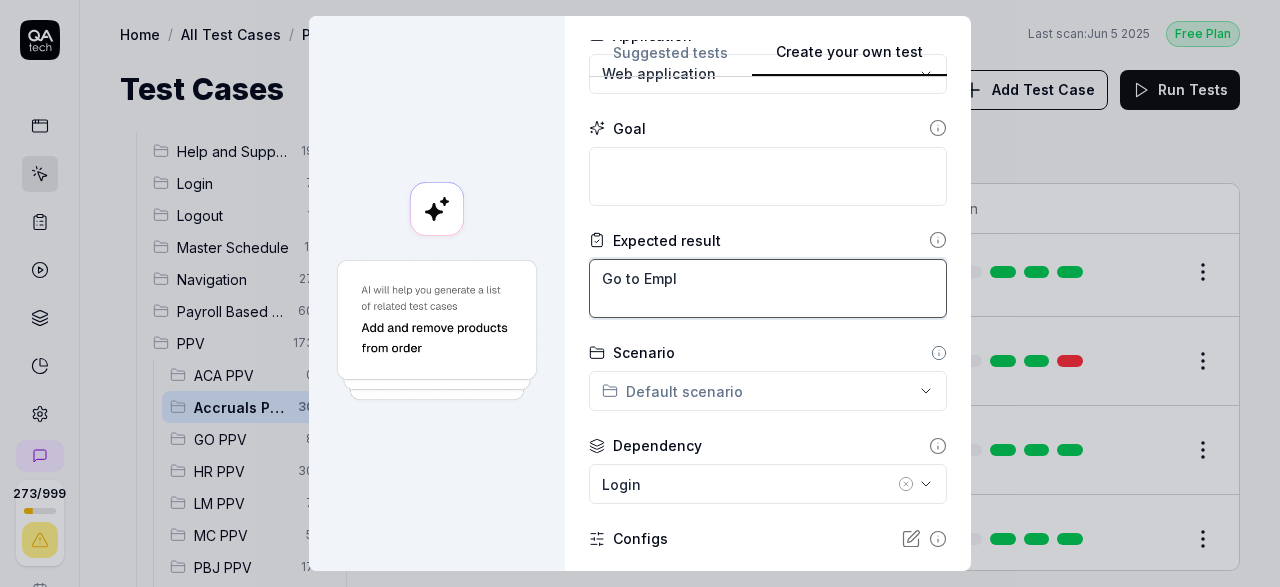 type on "*" 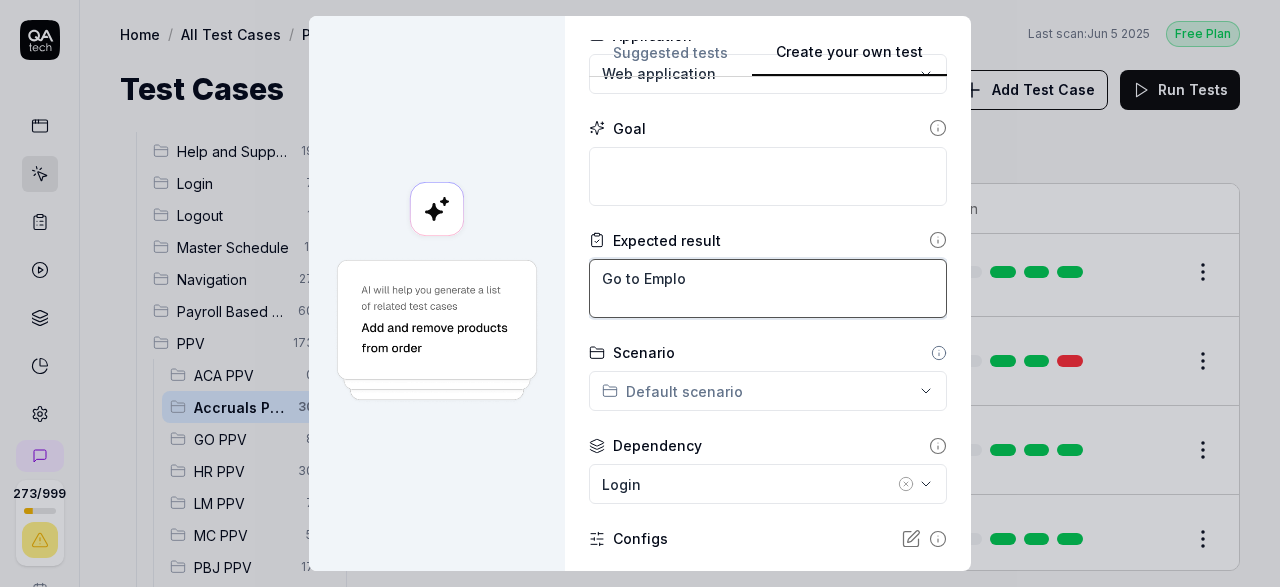 type on "*" 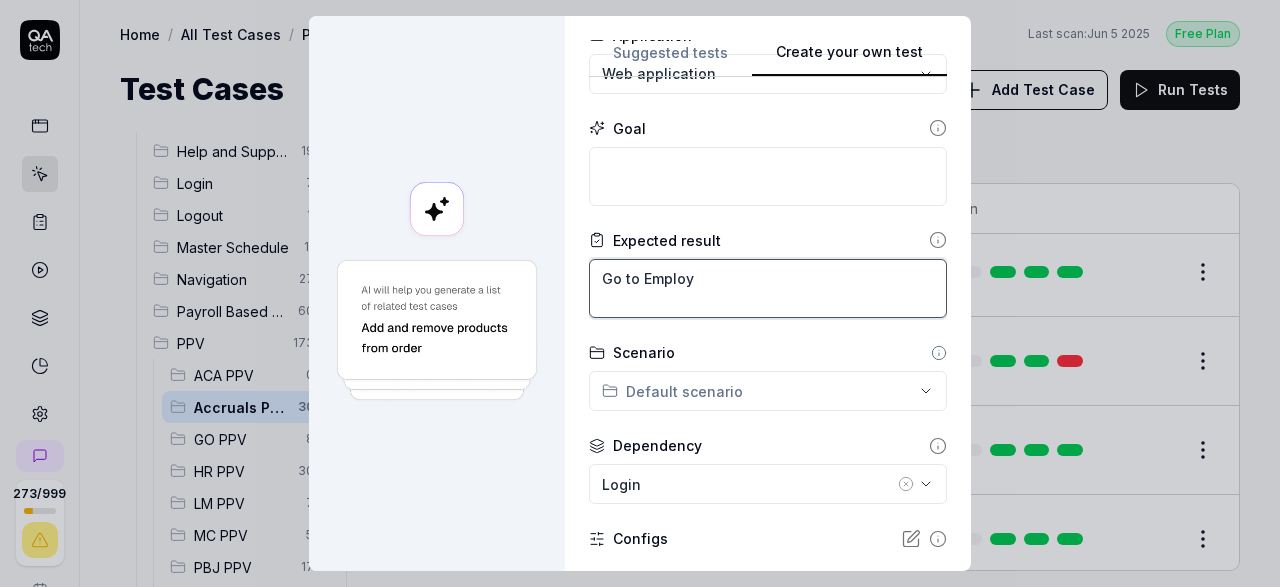 type on "*" 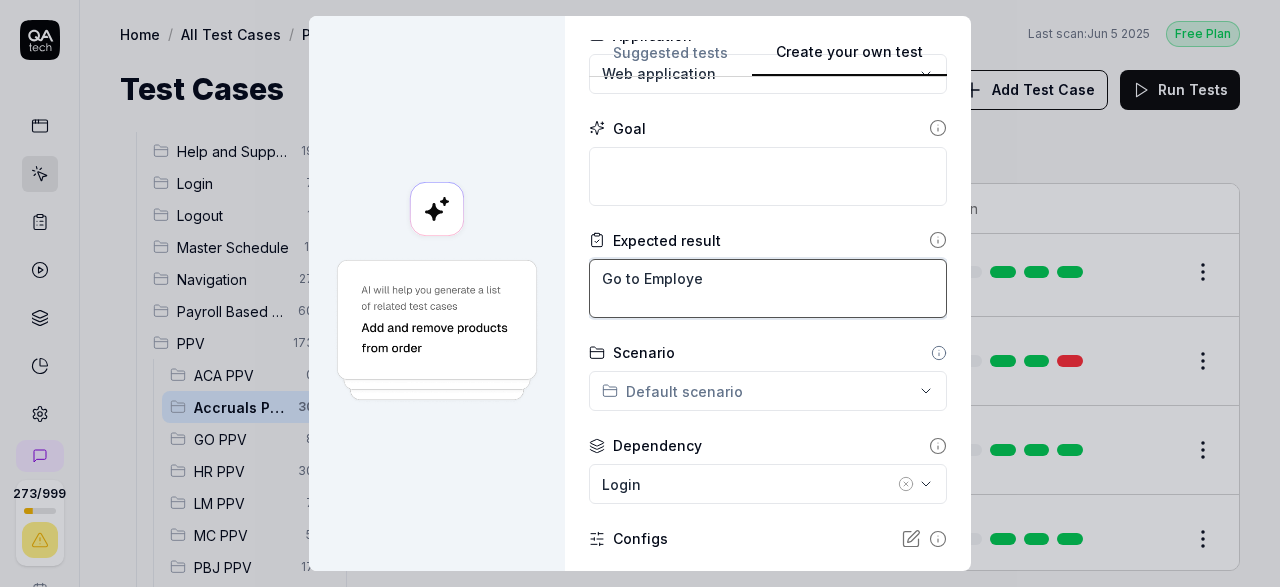 type on "*" 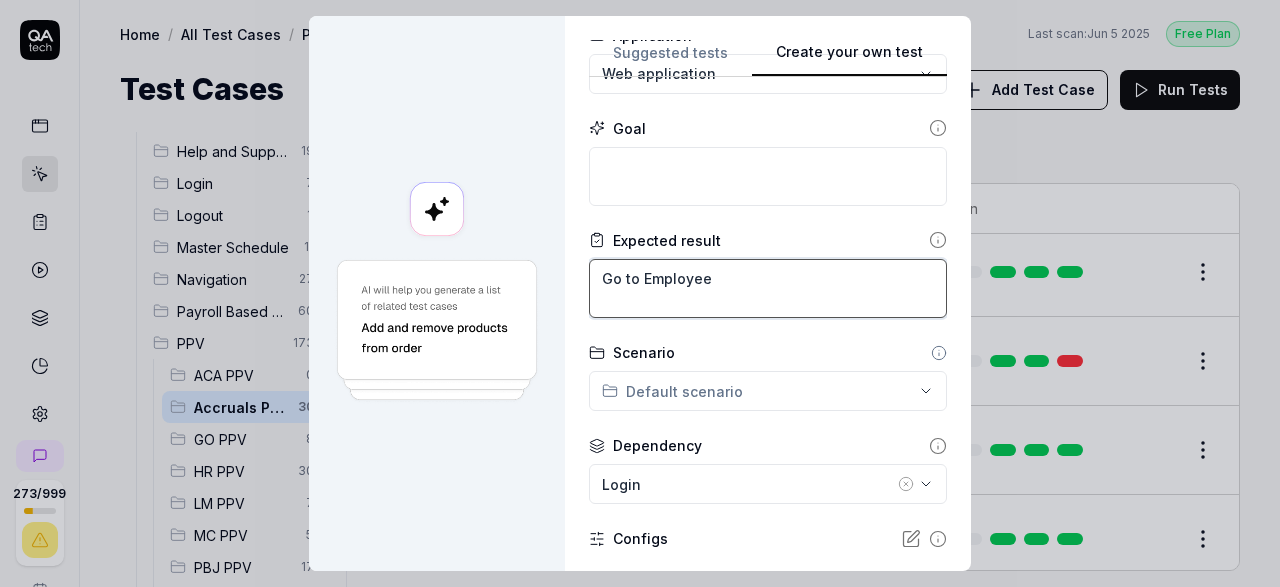 type on "*" 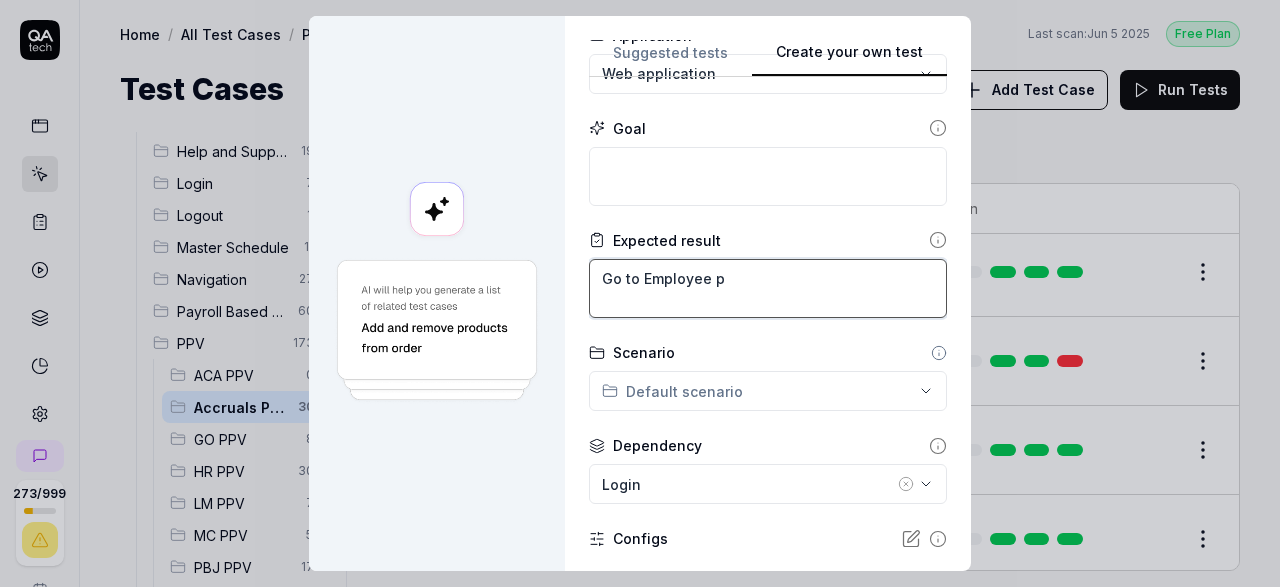 type on "*" 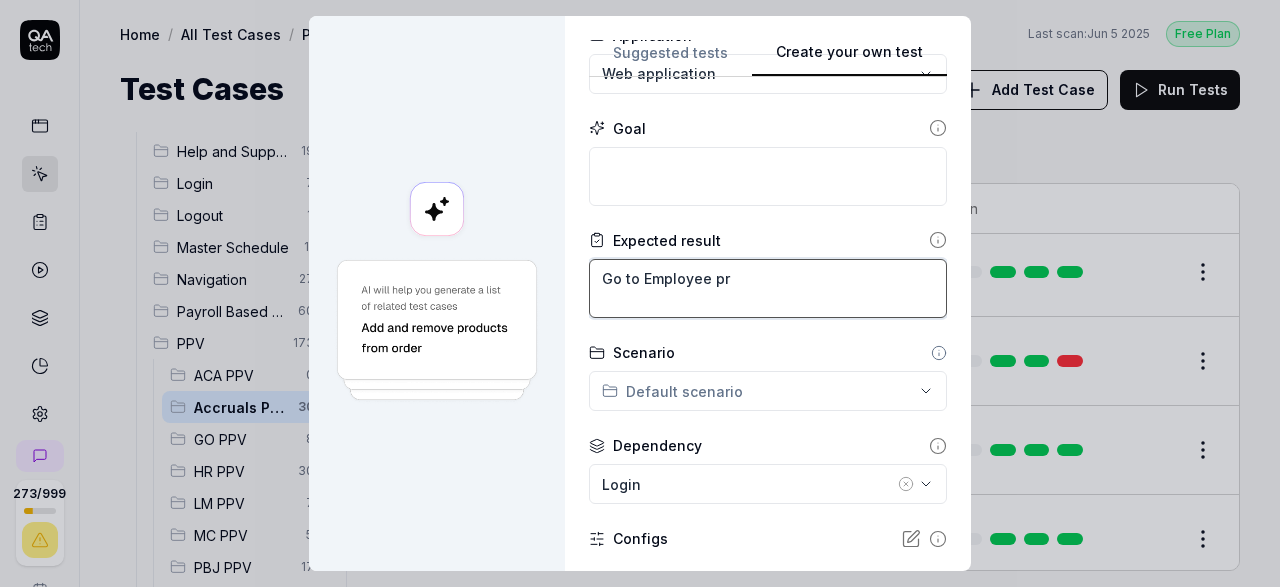 type on "*" 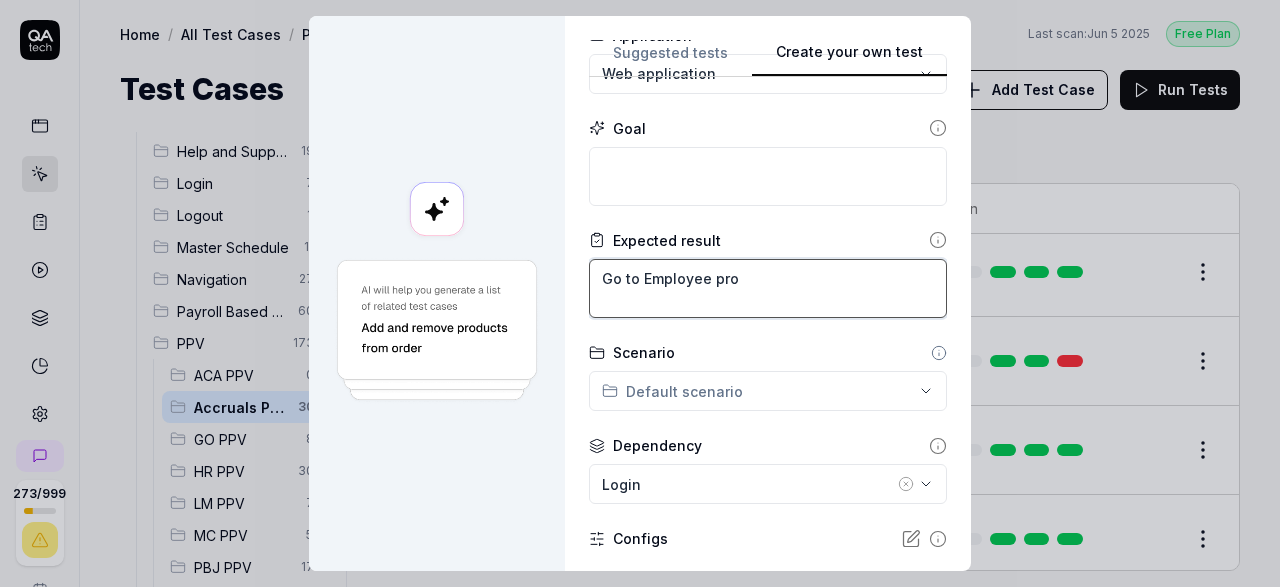 type on "*" 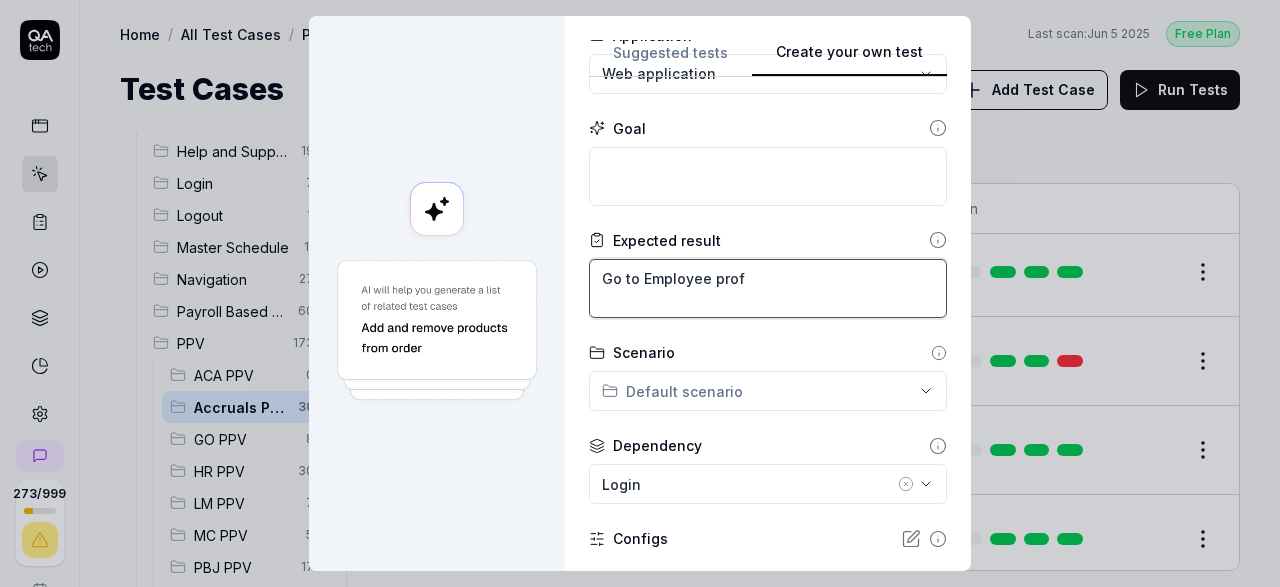 type on "*" 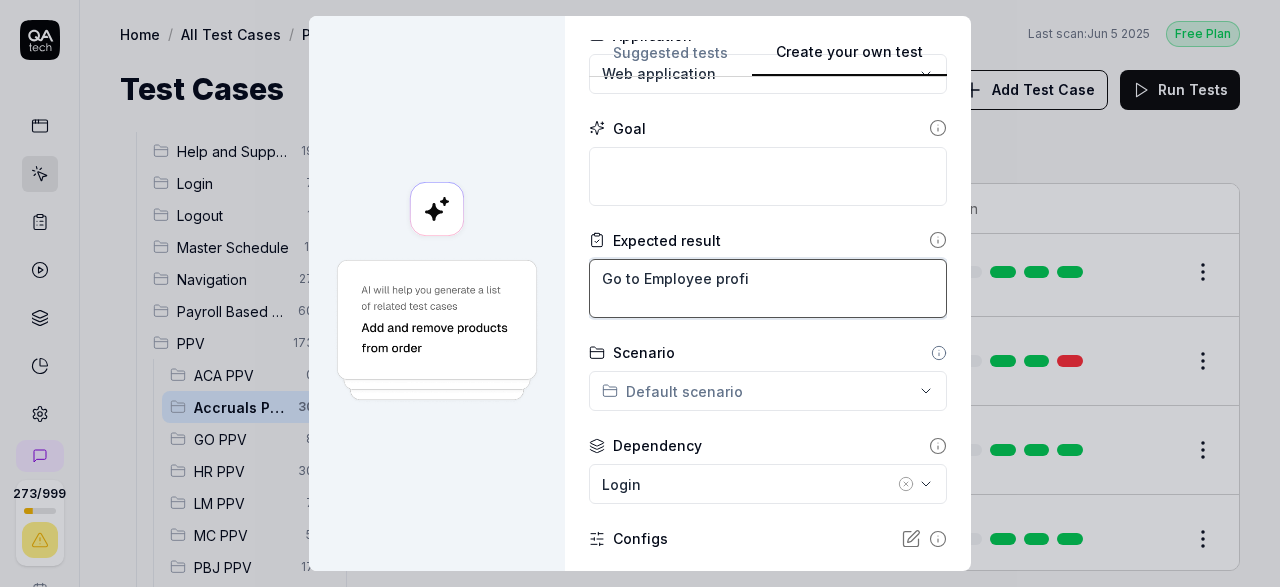 type on "*" 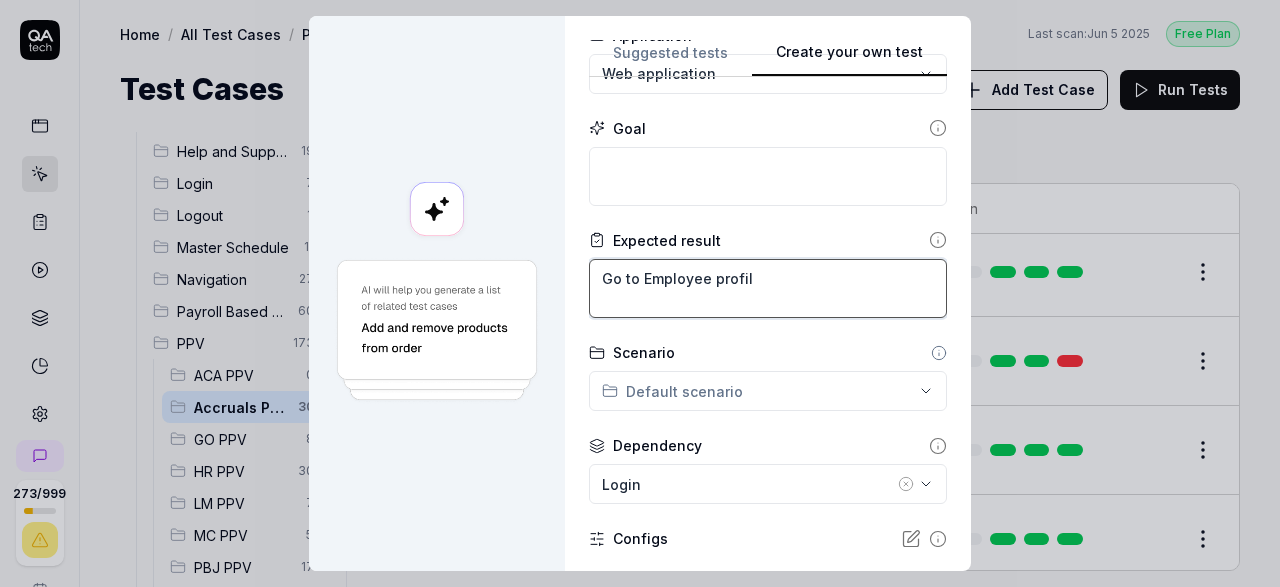 type on "*" 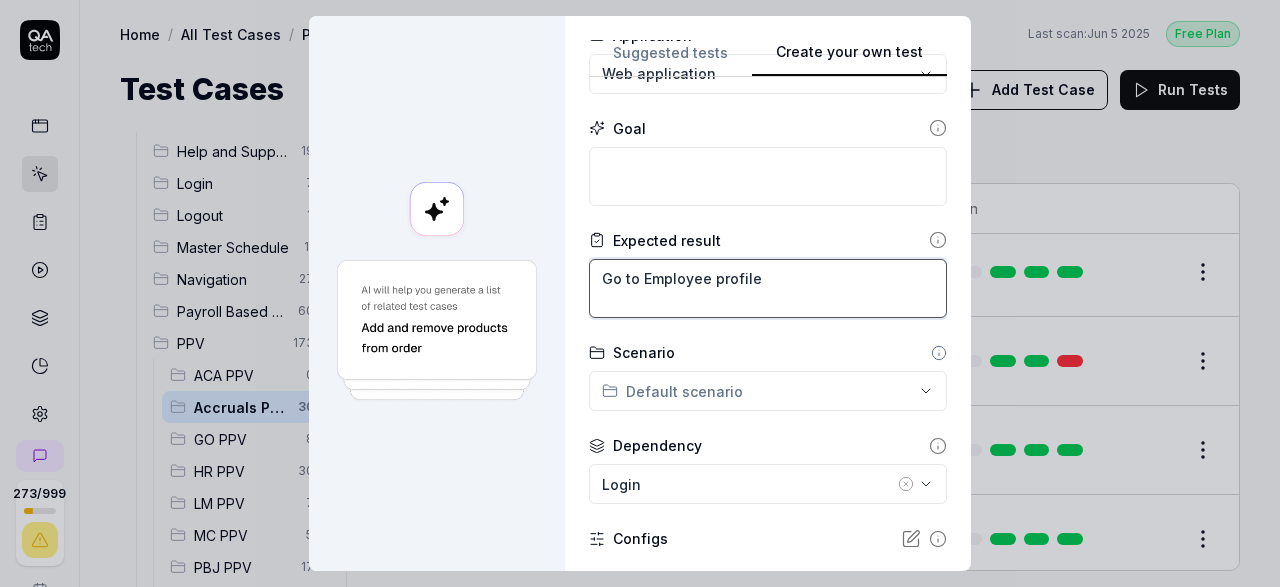 type on "*" 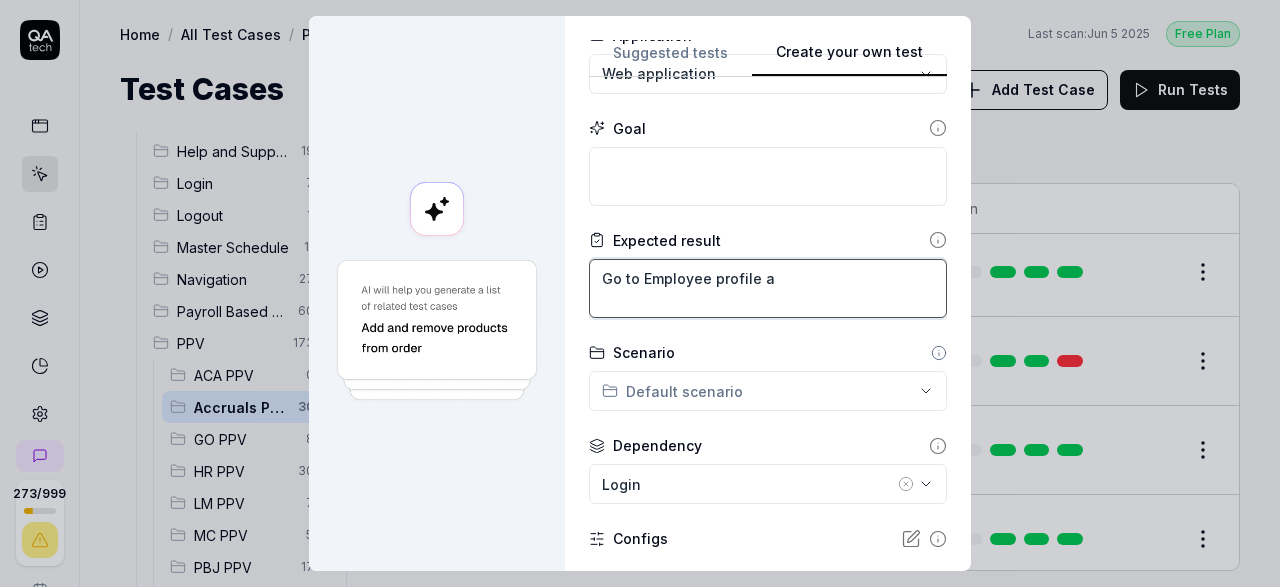 type on "*" 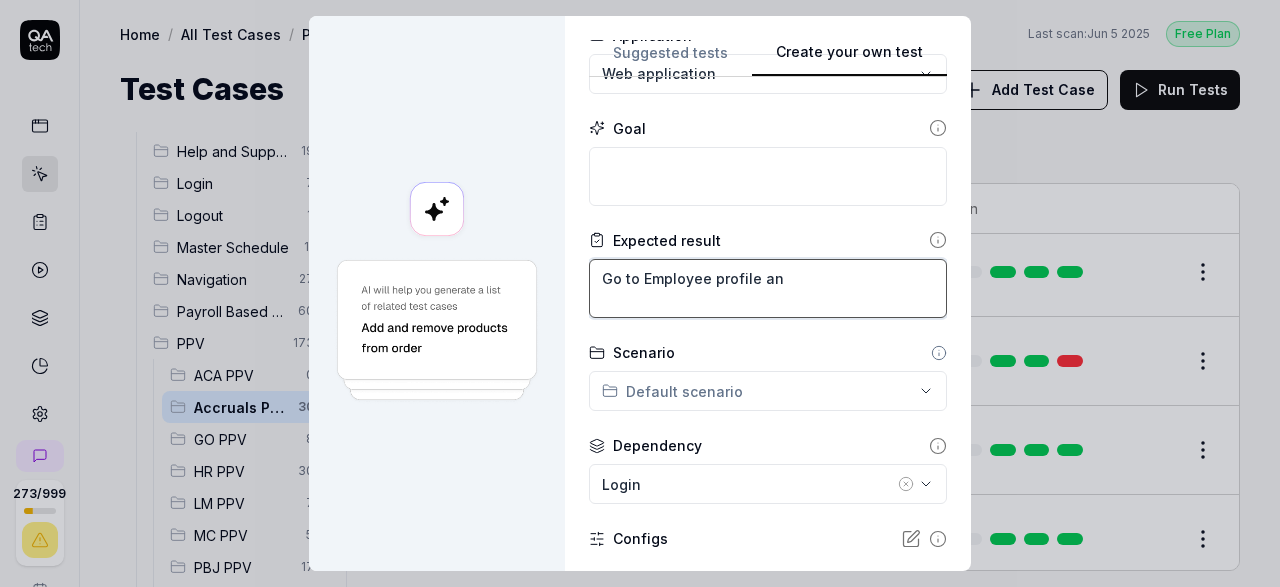 type on "*" 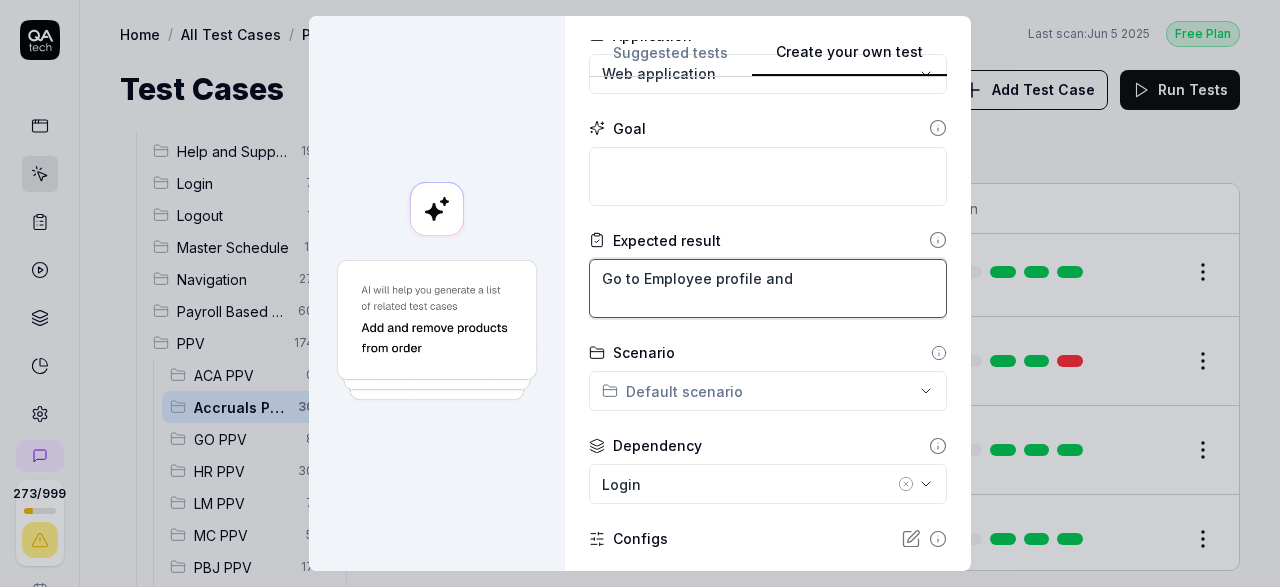 type on "*" 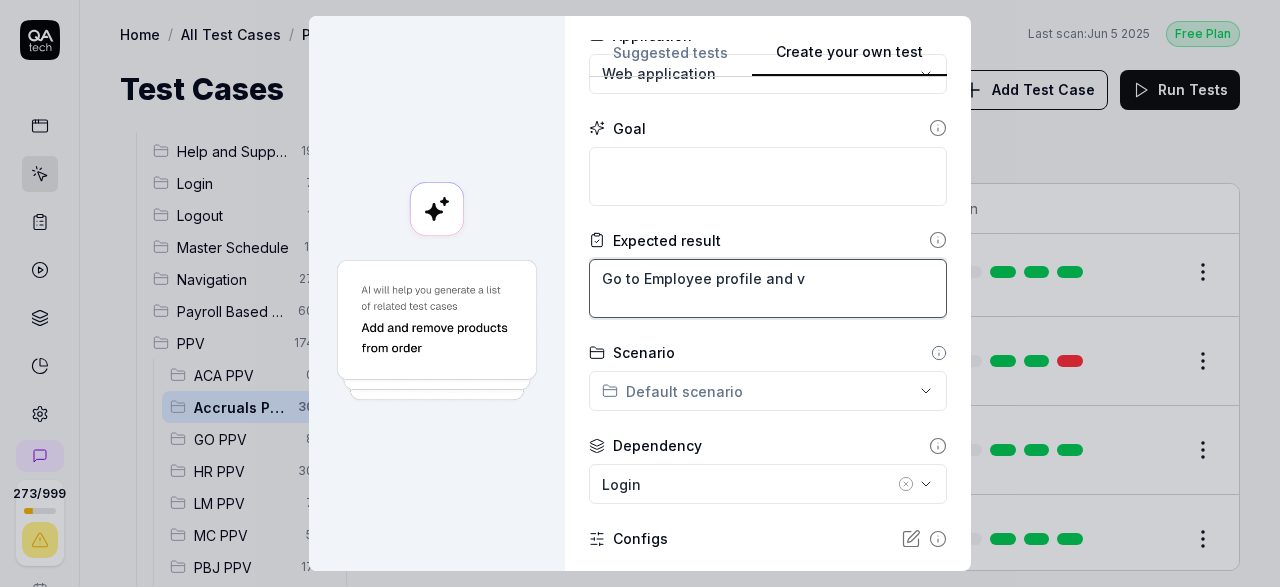 type on "*" 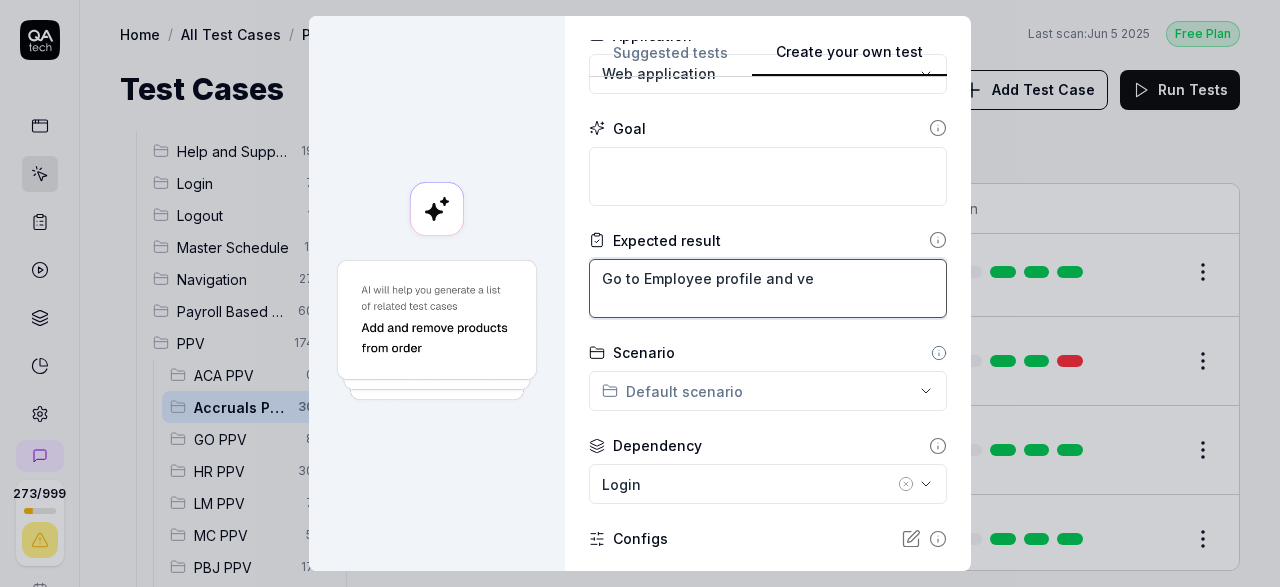type on "*" 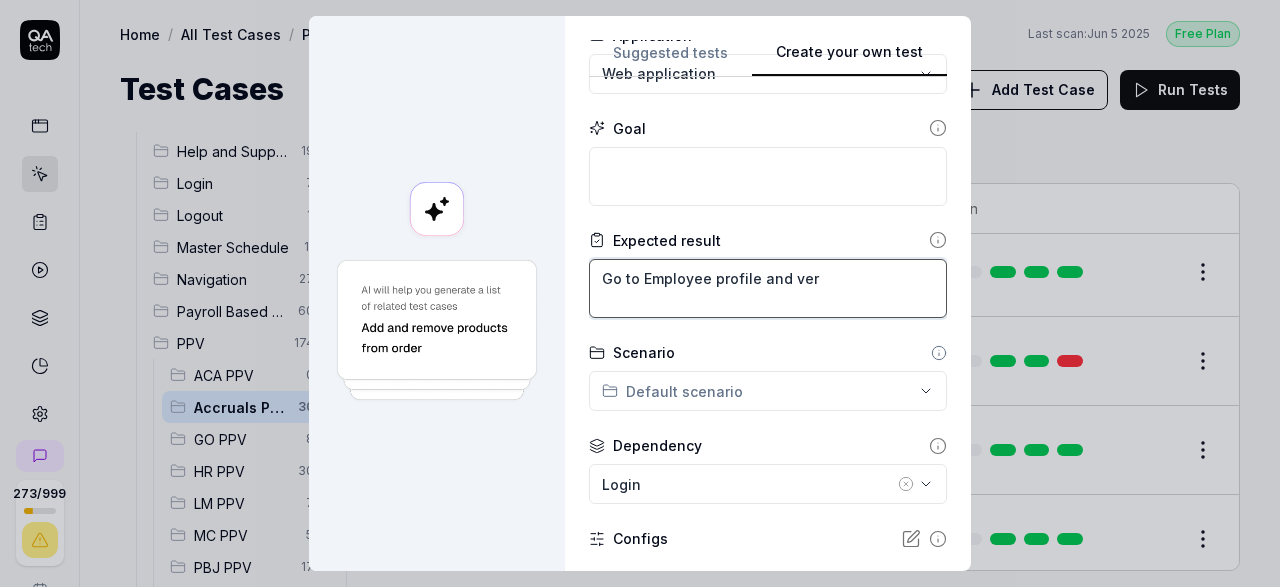 type on "*" 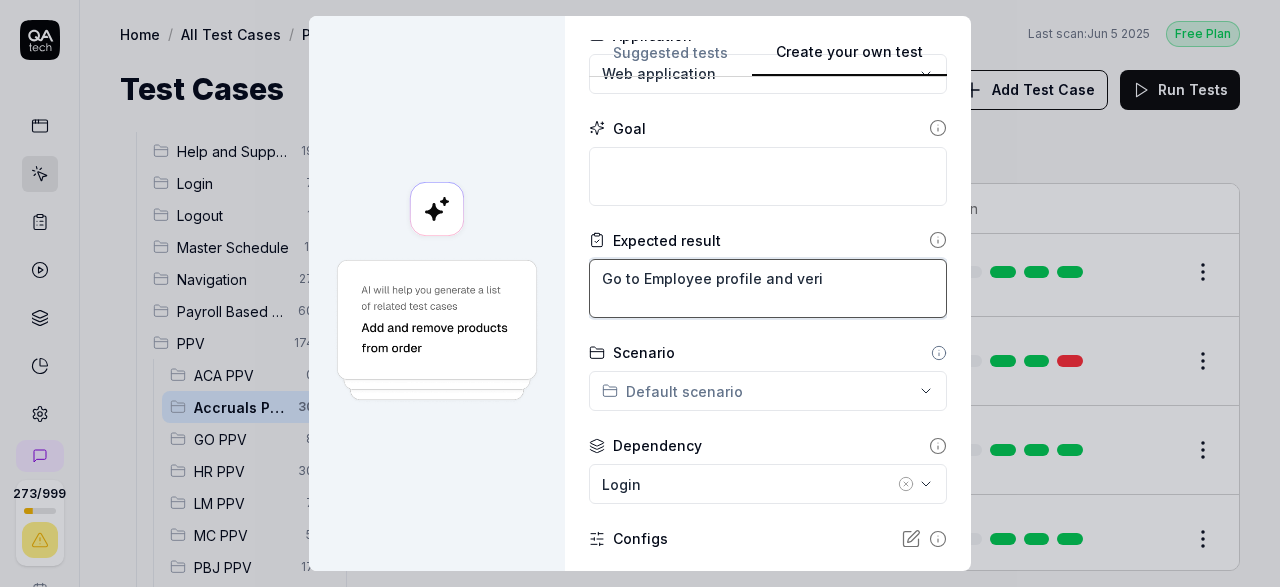 type on "*" 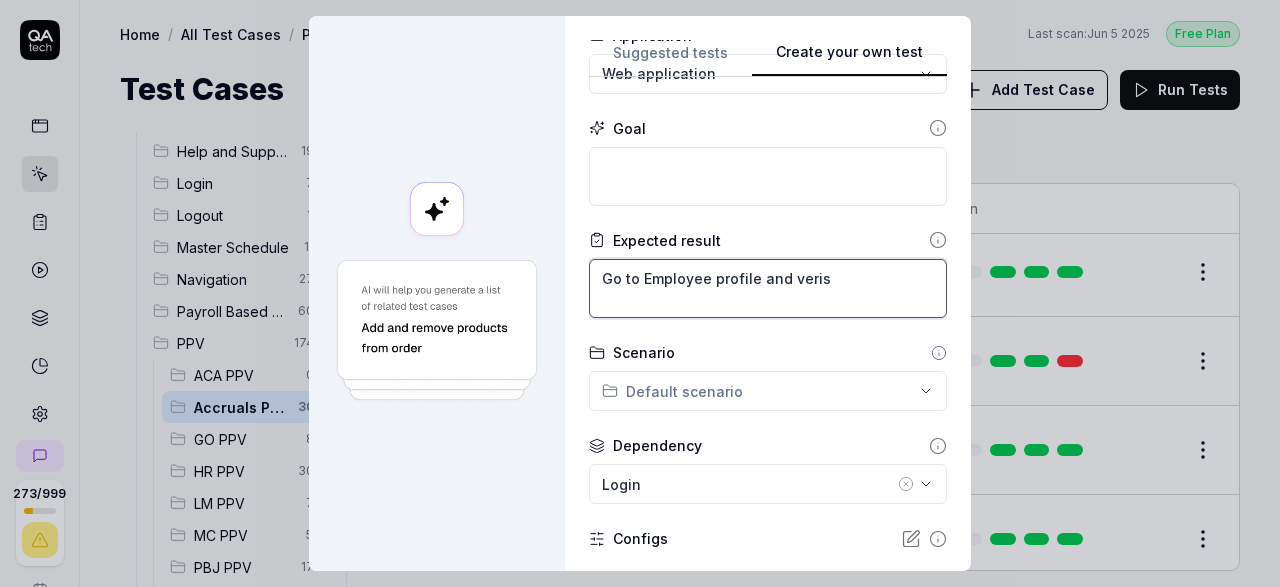 type on "*" 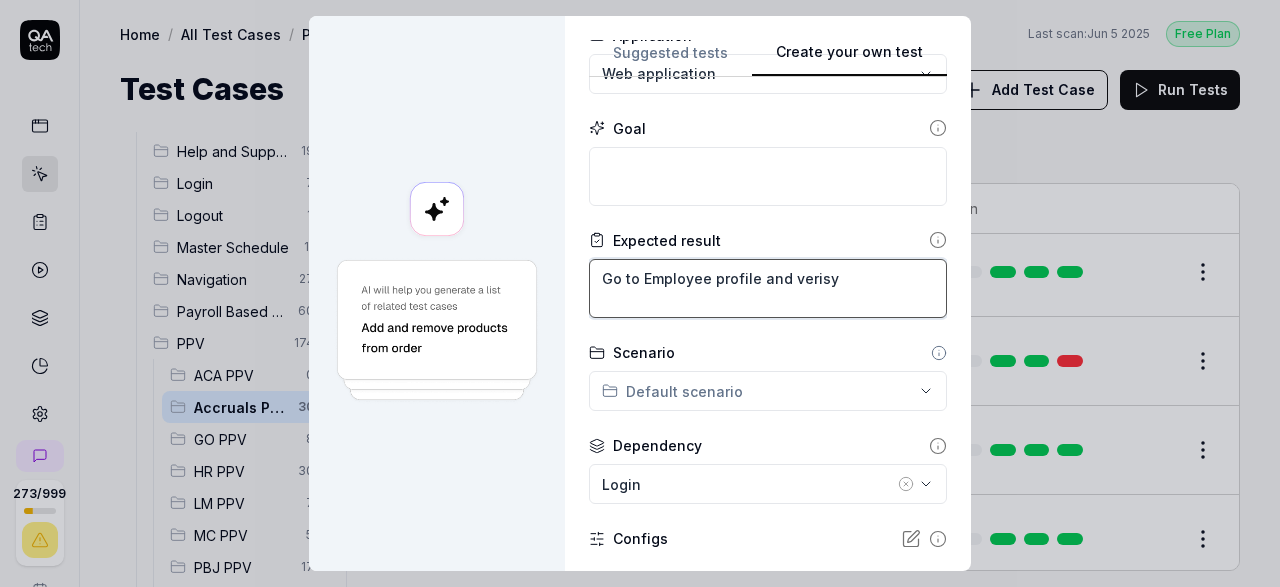 type on "*" 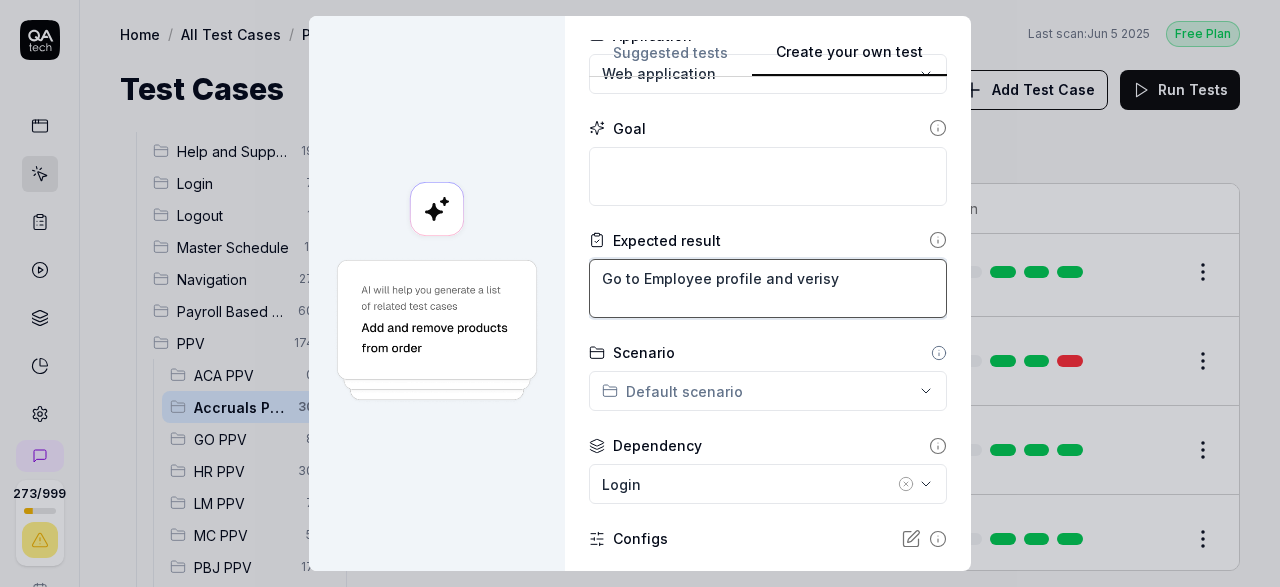 type on "*" 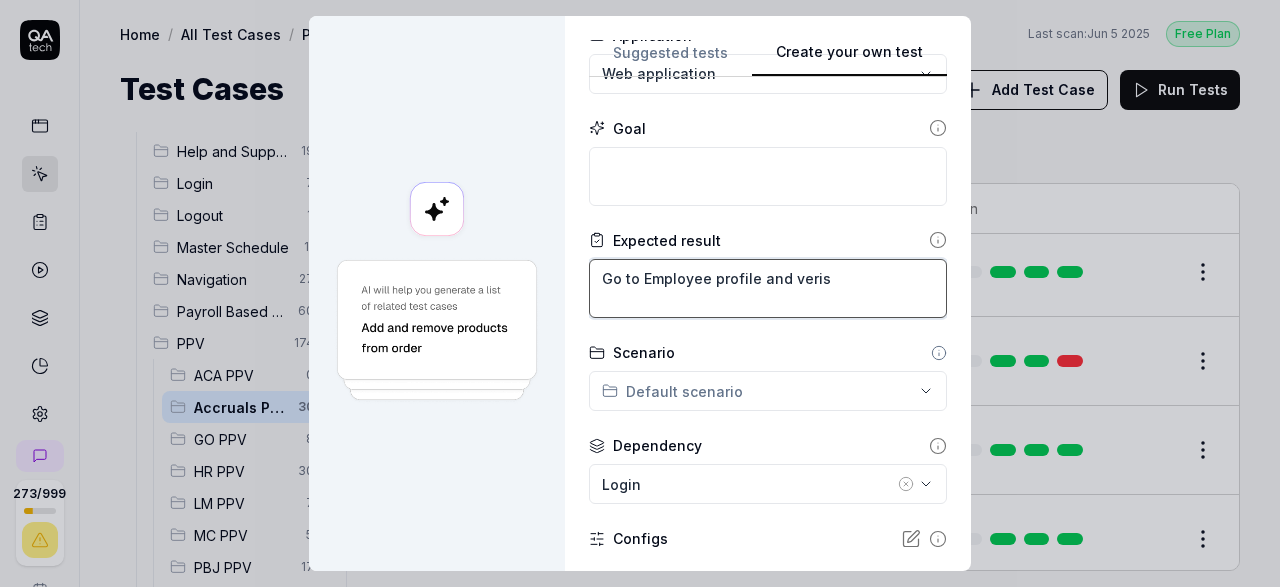 type on "*" 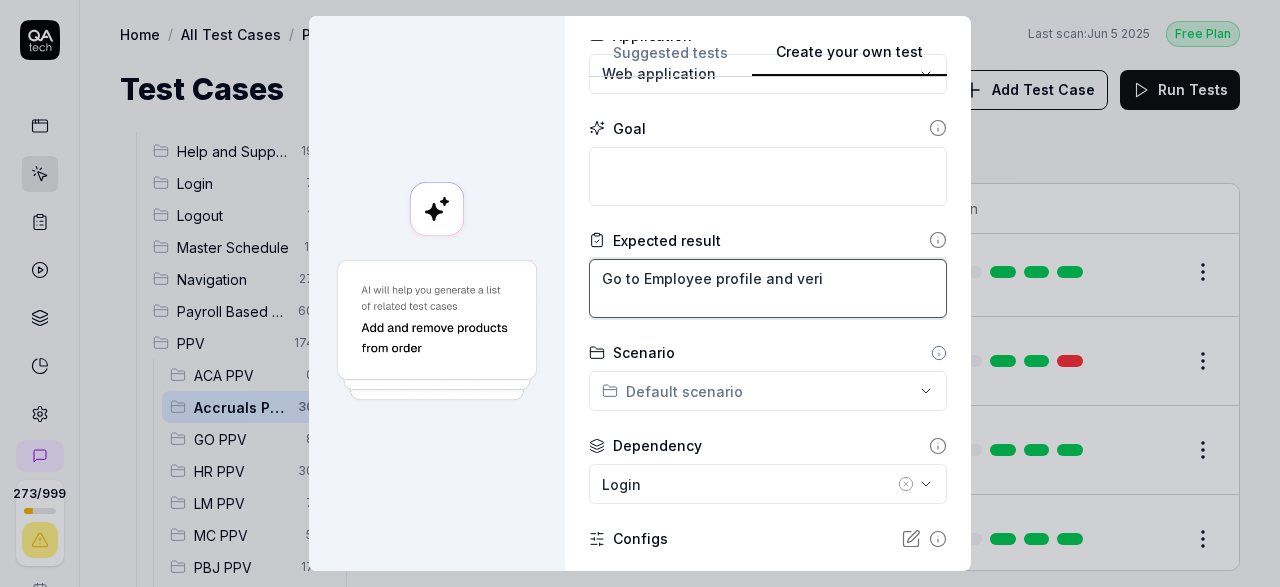 type on "*" 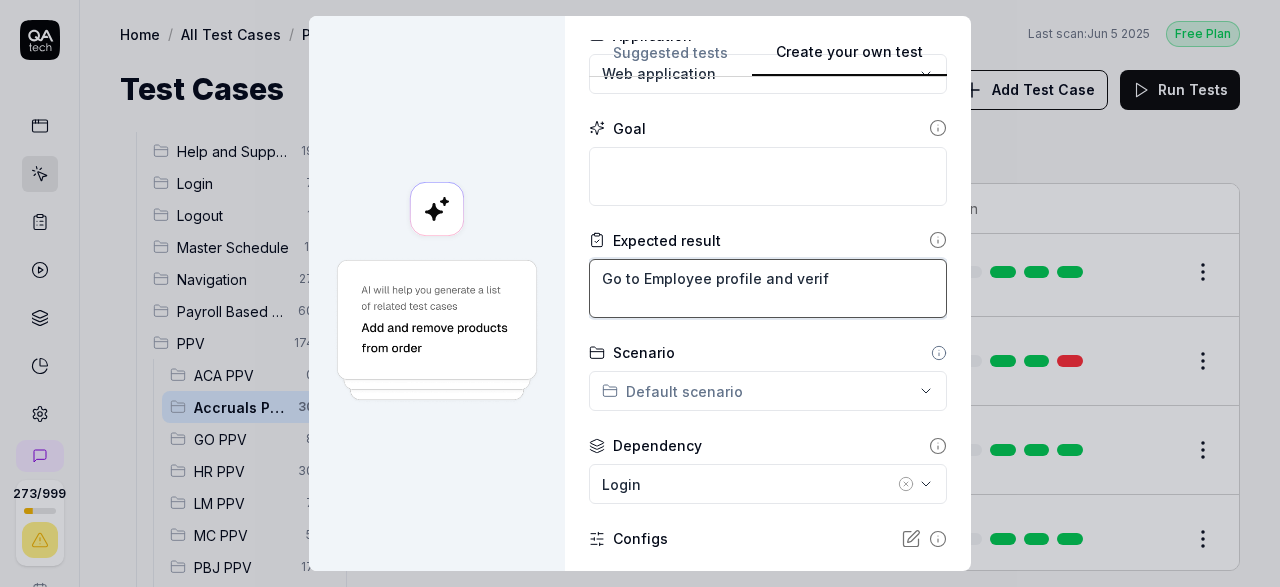 type on "*" 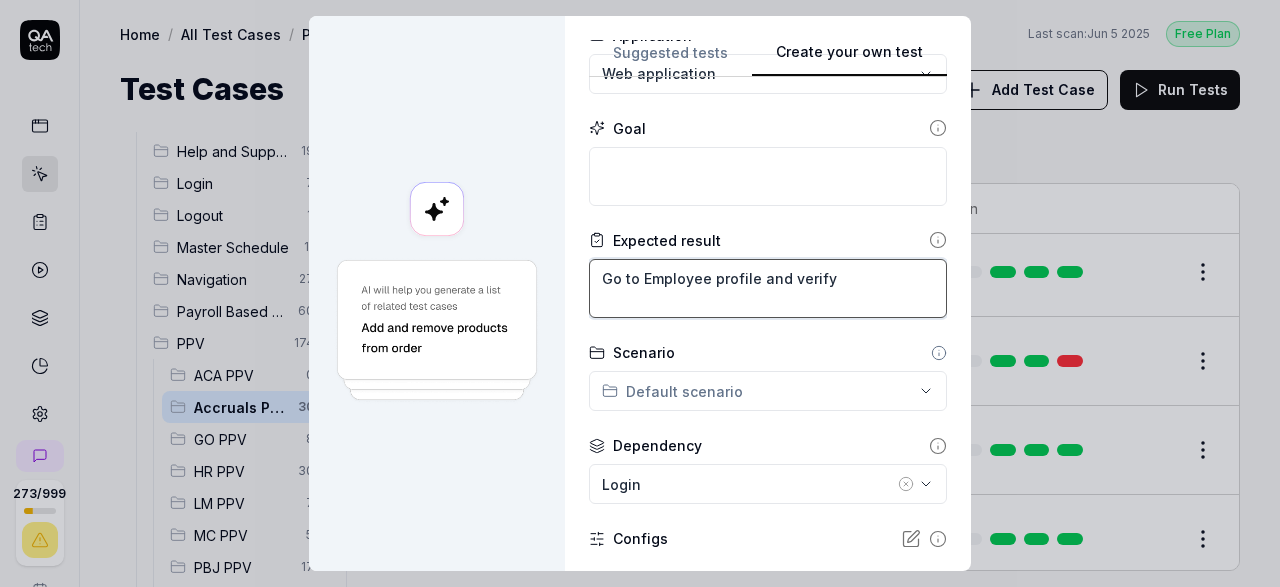 type on "*" 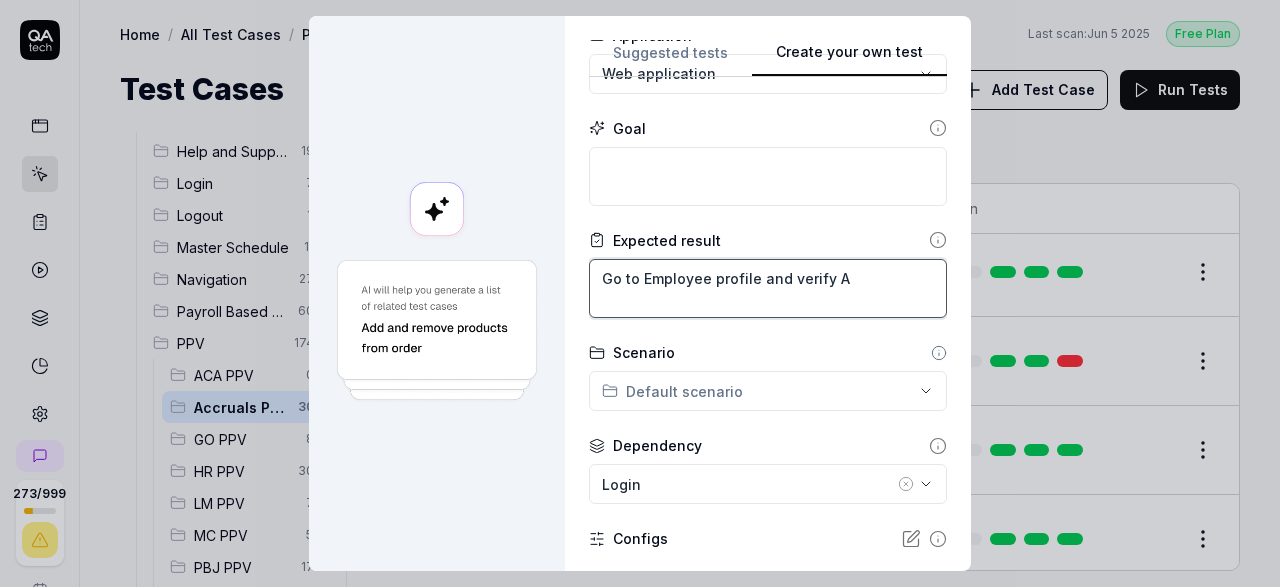 type on "*" 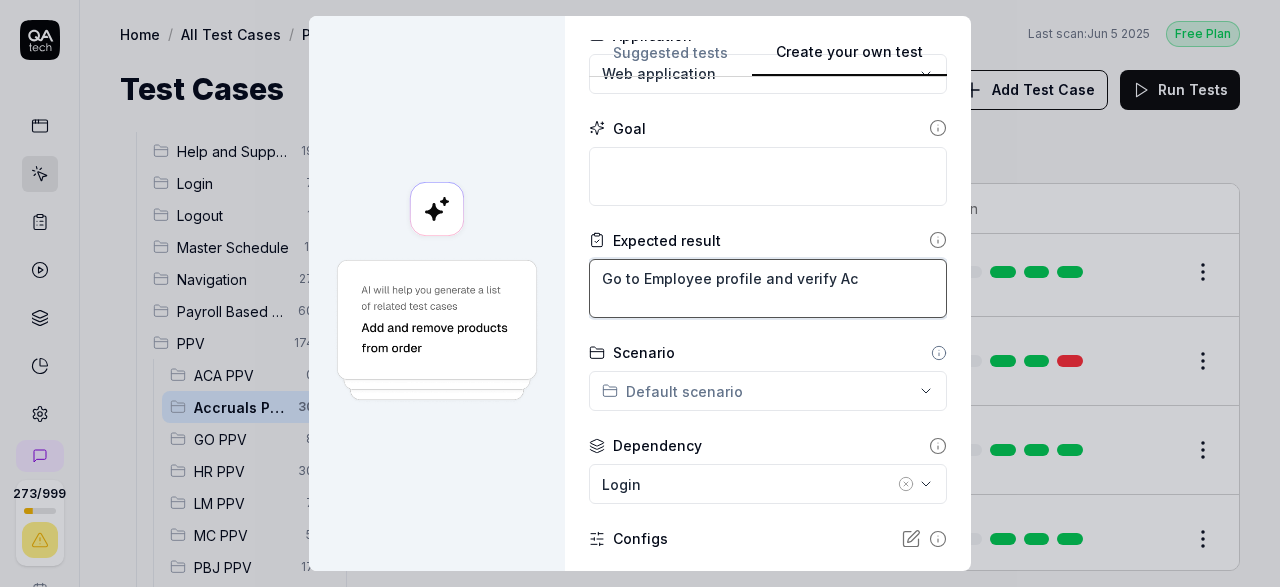 type on "*" 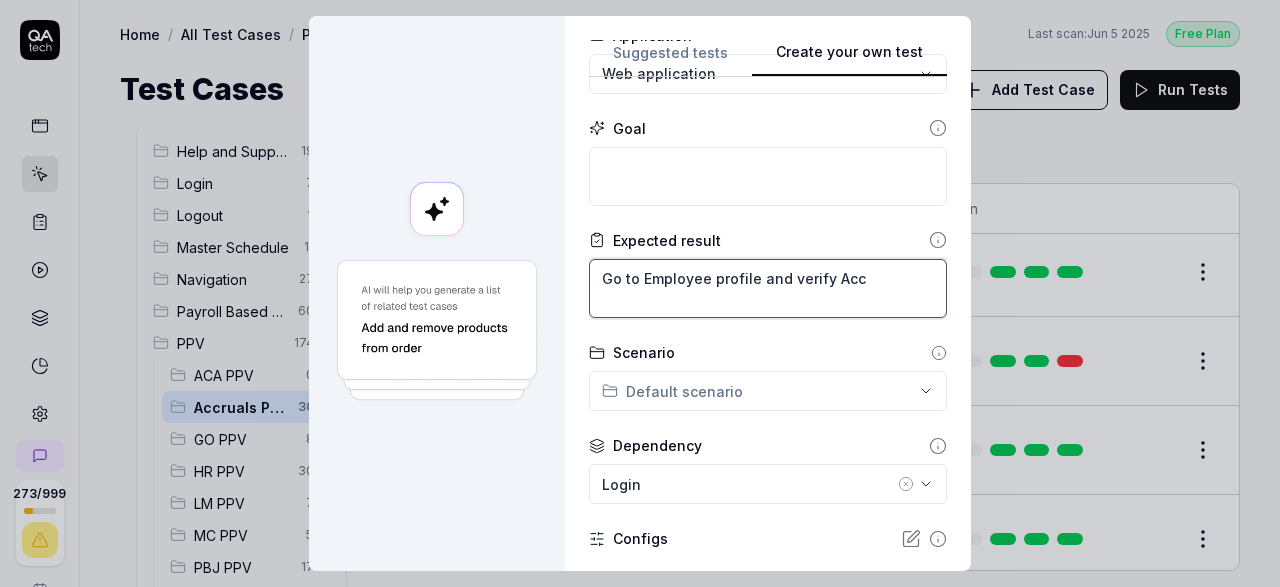 type on "*" 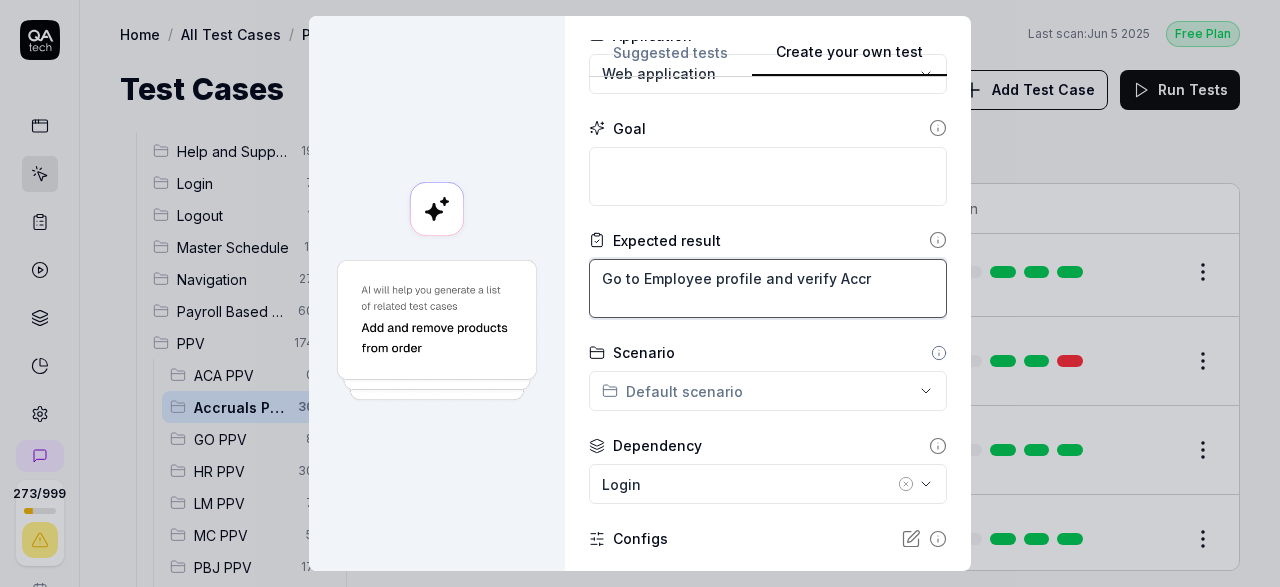 type on "*" 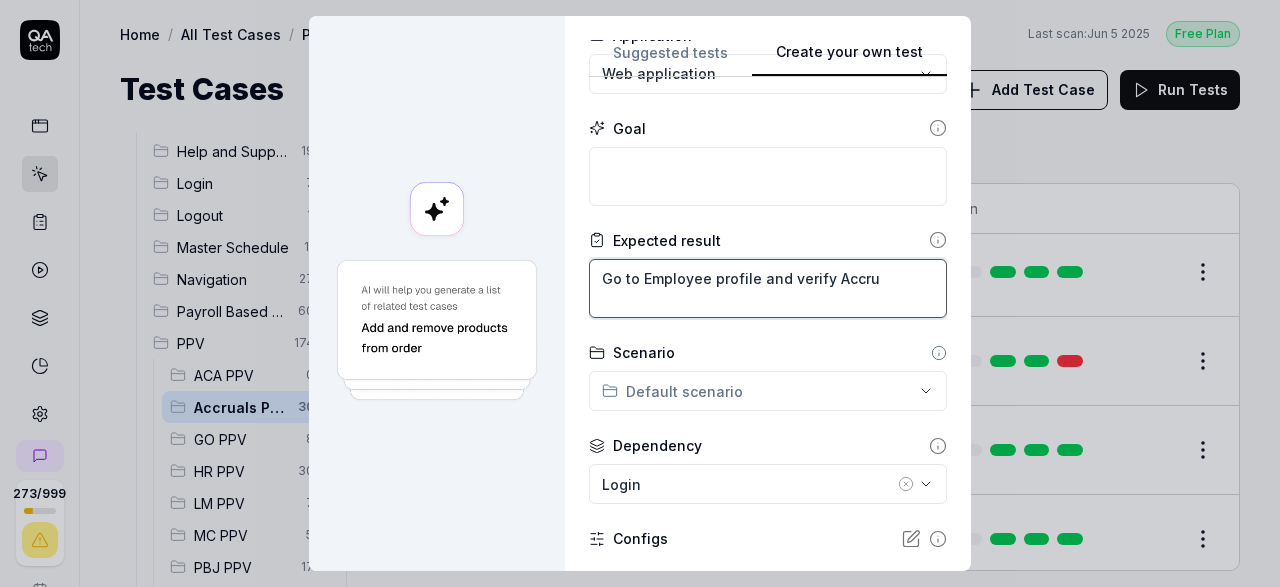 type on "*" 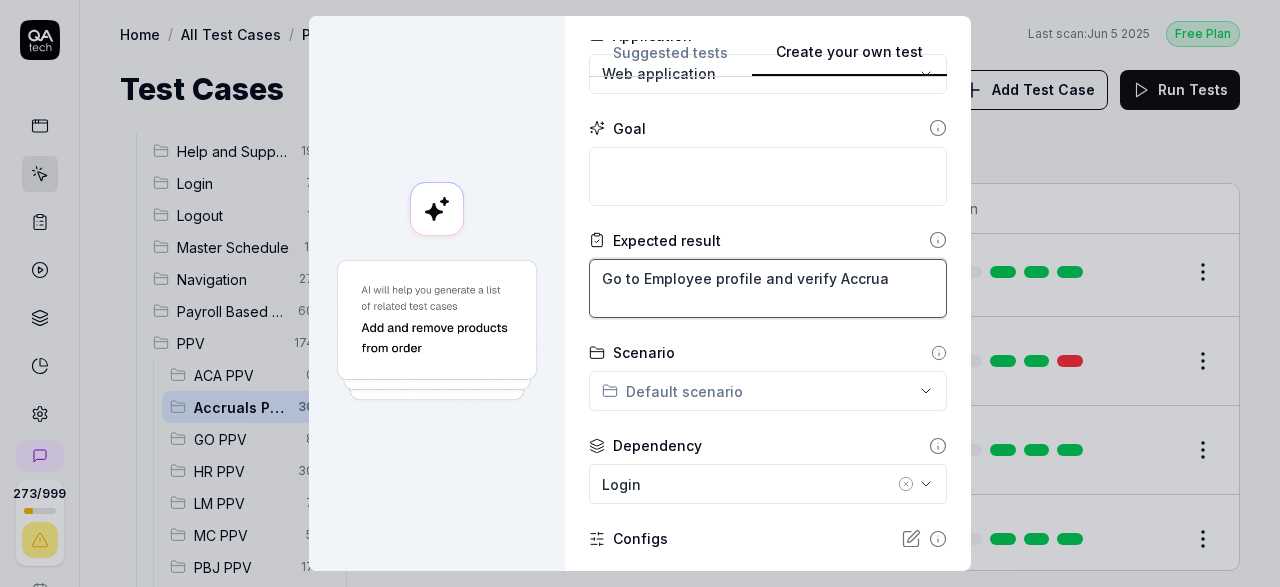 type on "*" 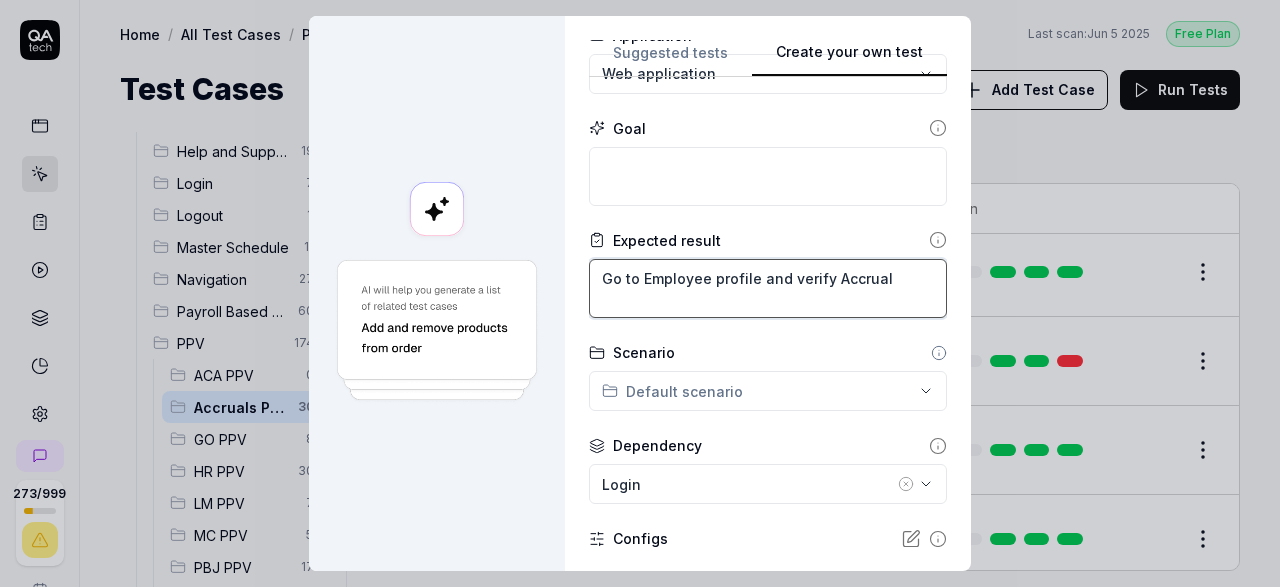 type on "*" 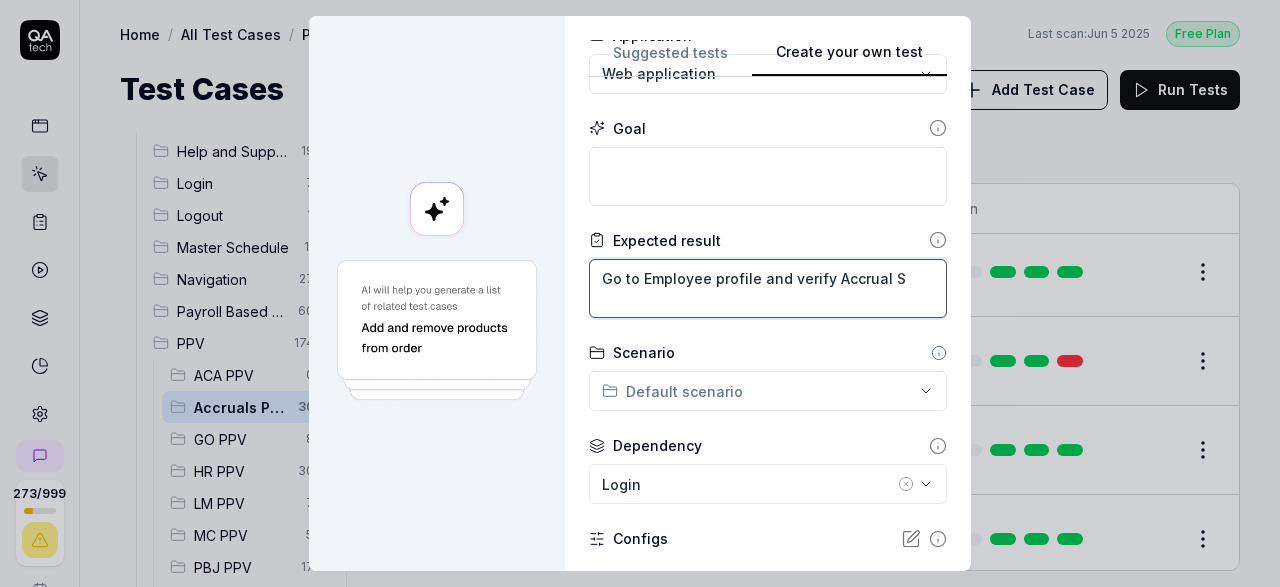 type on "*" 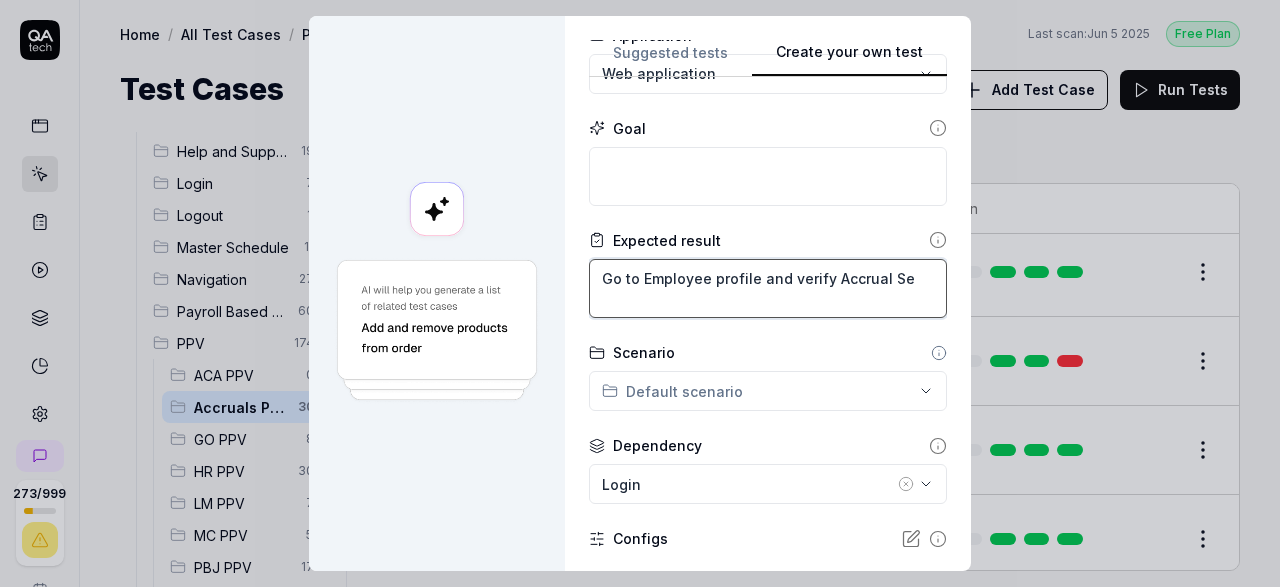 type on "*" 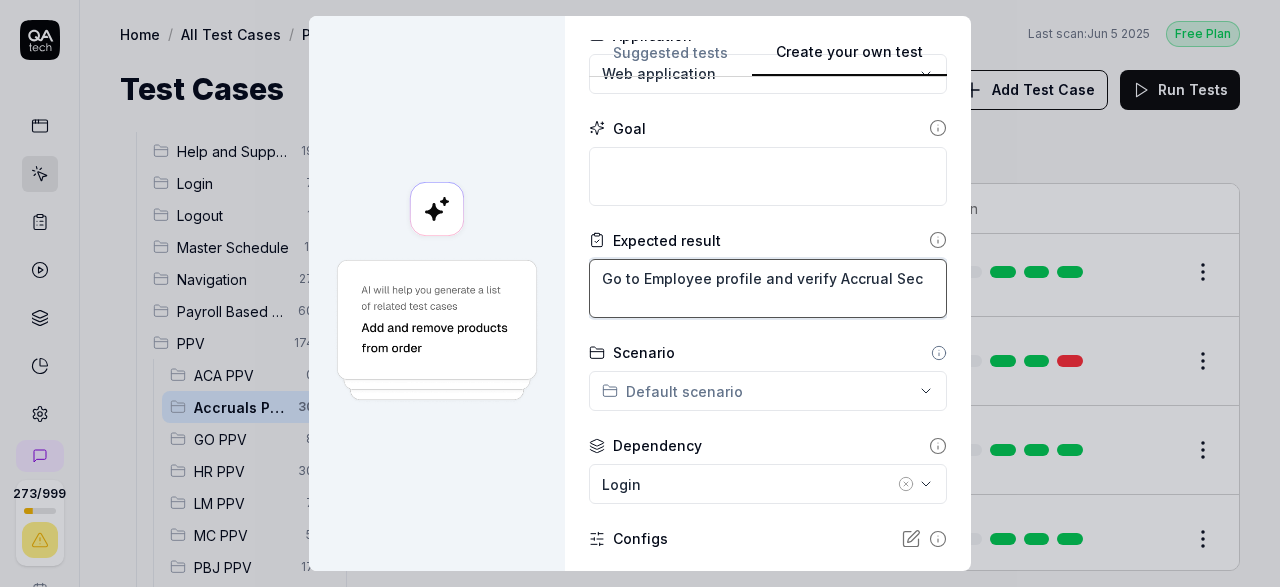 type on "*" 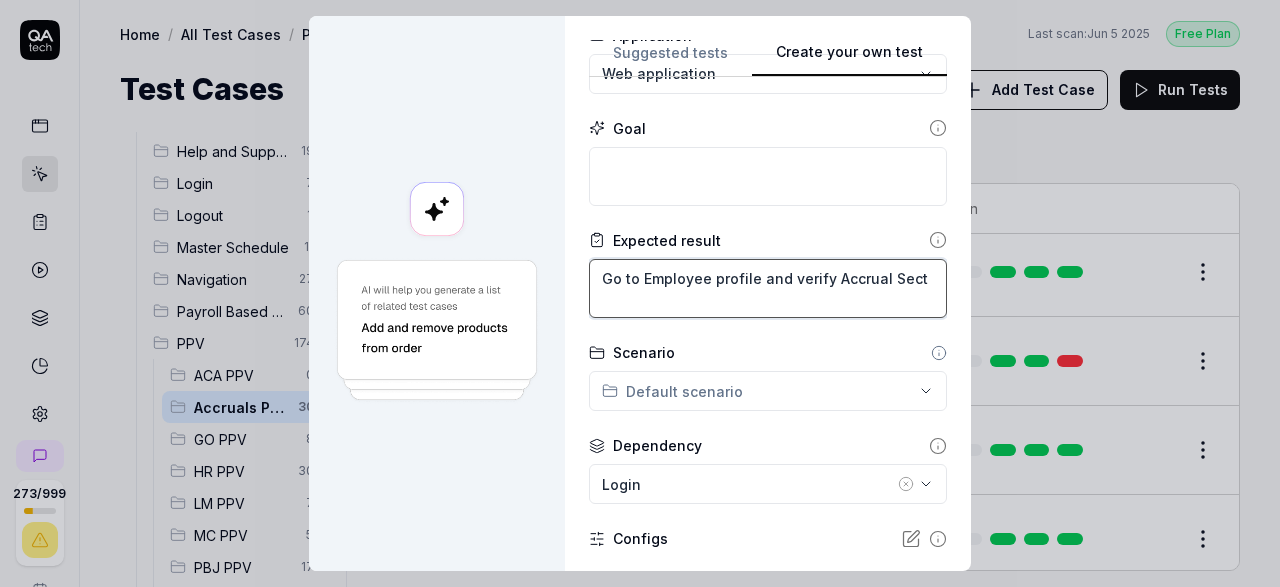 type on "*" 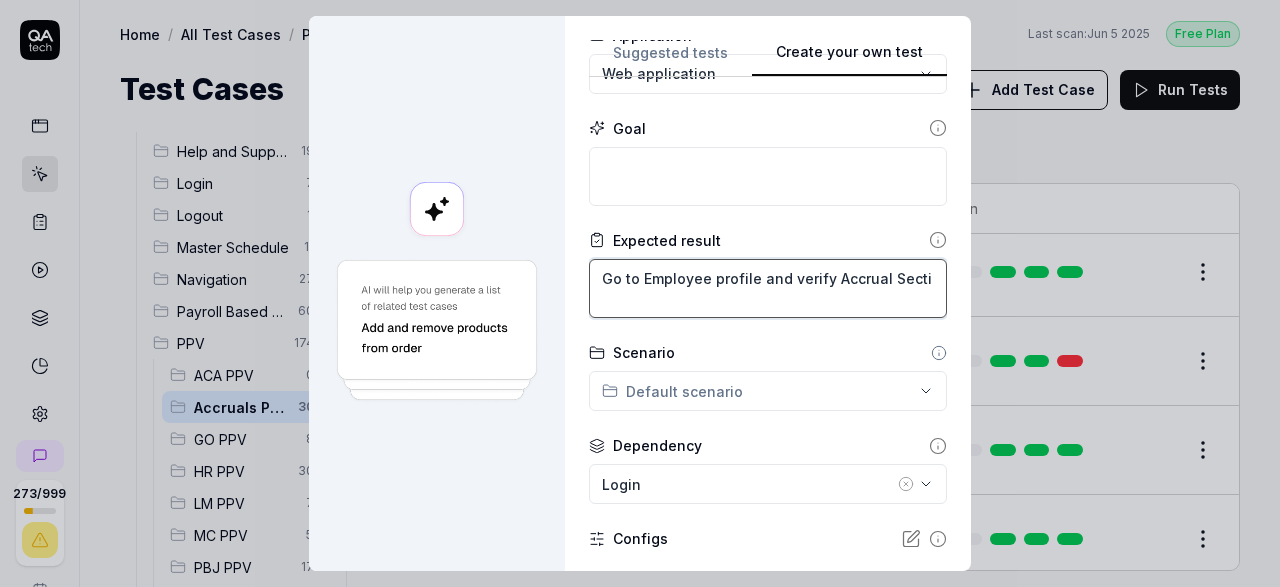 type on "*" 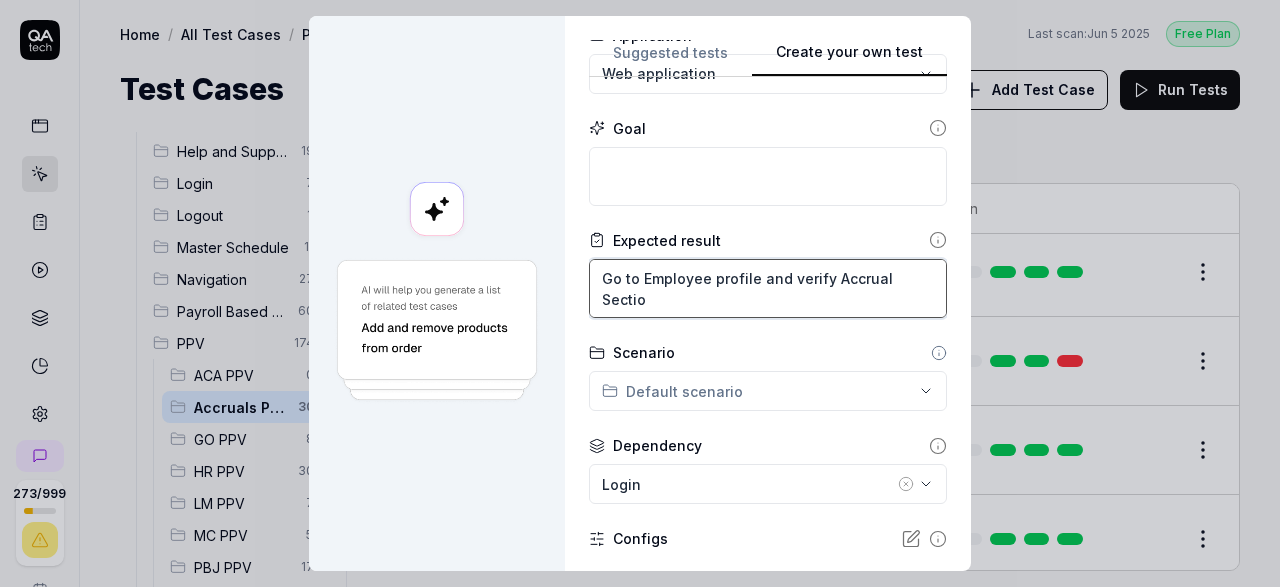type on "*" 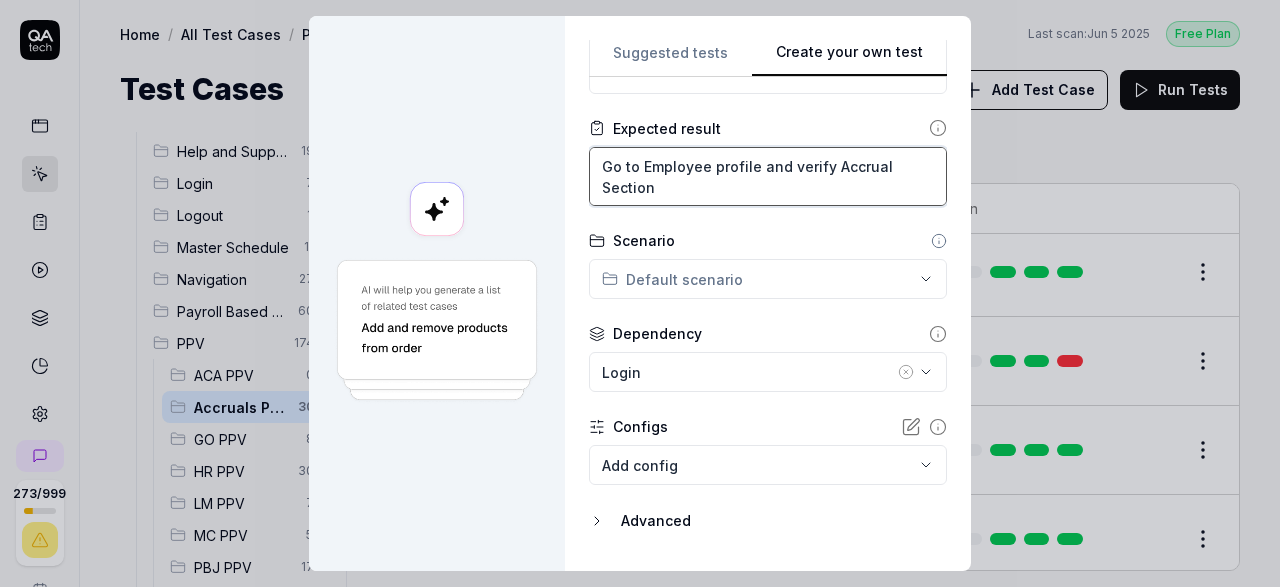 scroll, scrollTop: 295, scrollLeft: 0, axis: vertical 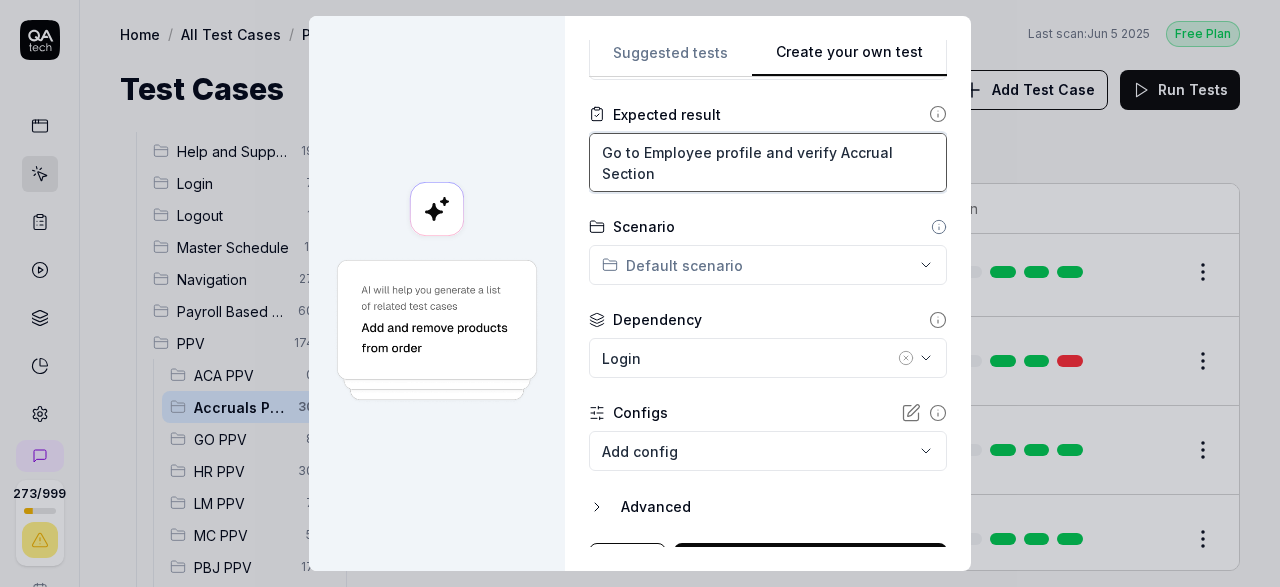 type on "Go to Employee profile and verify Accrual Section" 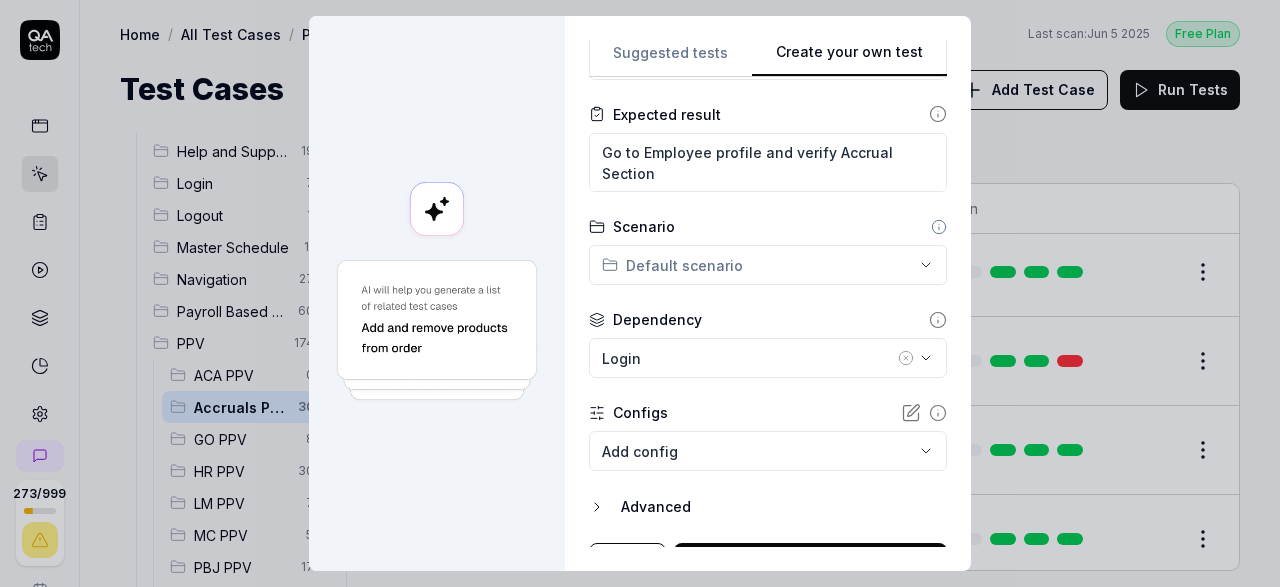 click 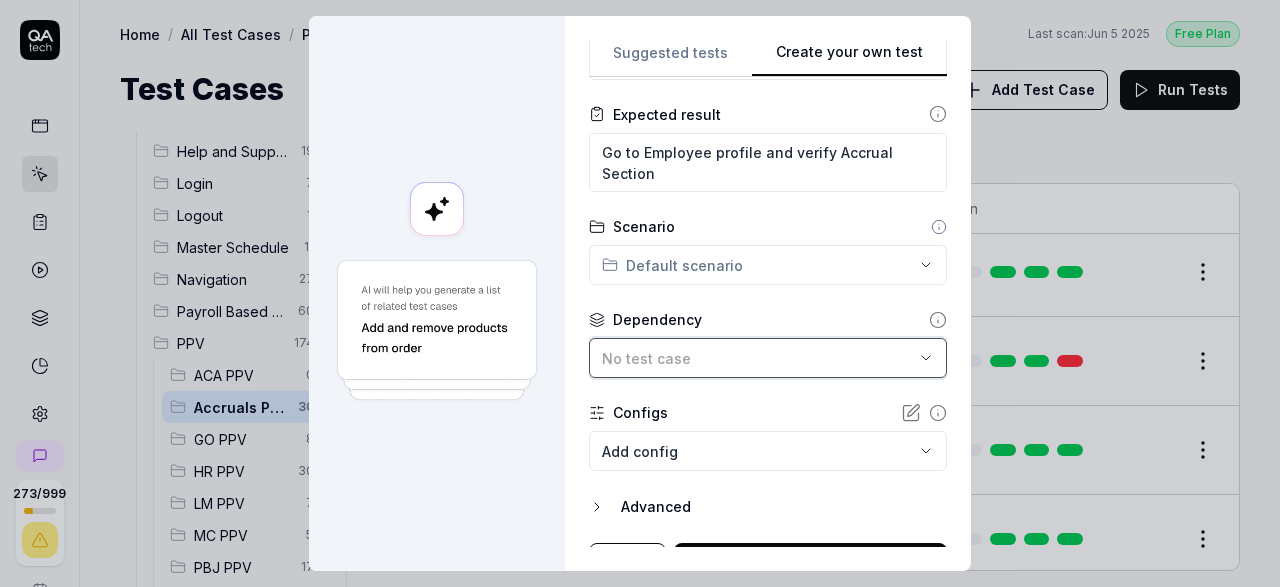scroll, scrollTop: 331, scrollLeft: 0, axis: vertical 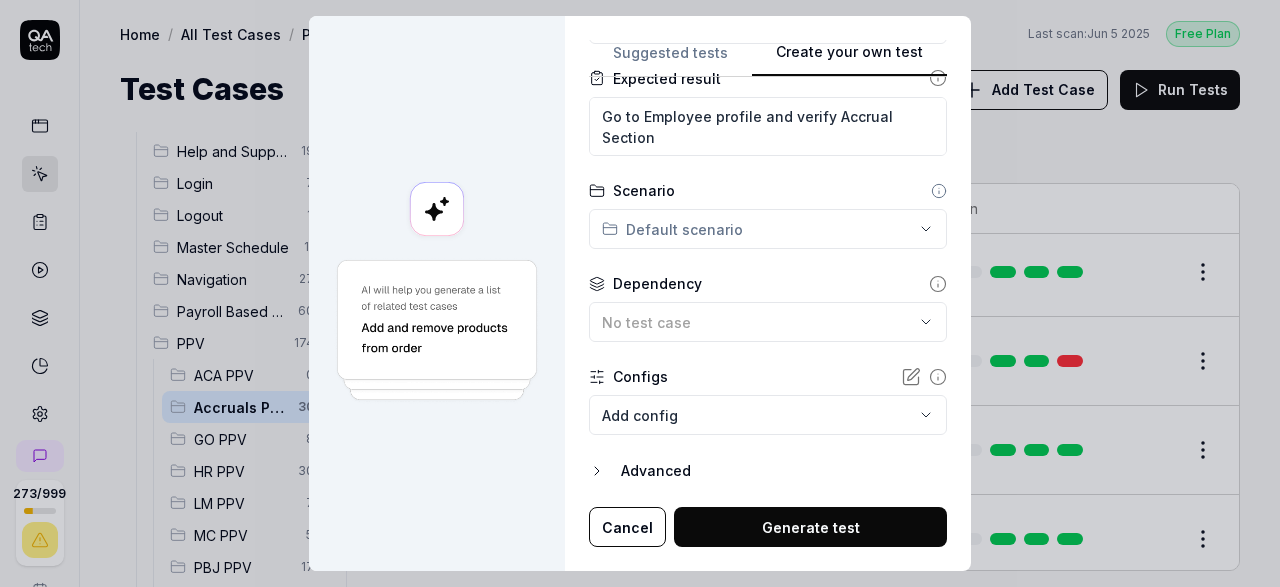 click on "Generate test" at bounding box center (810, 527) 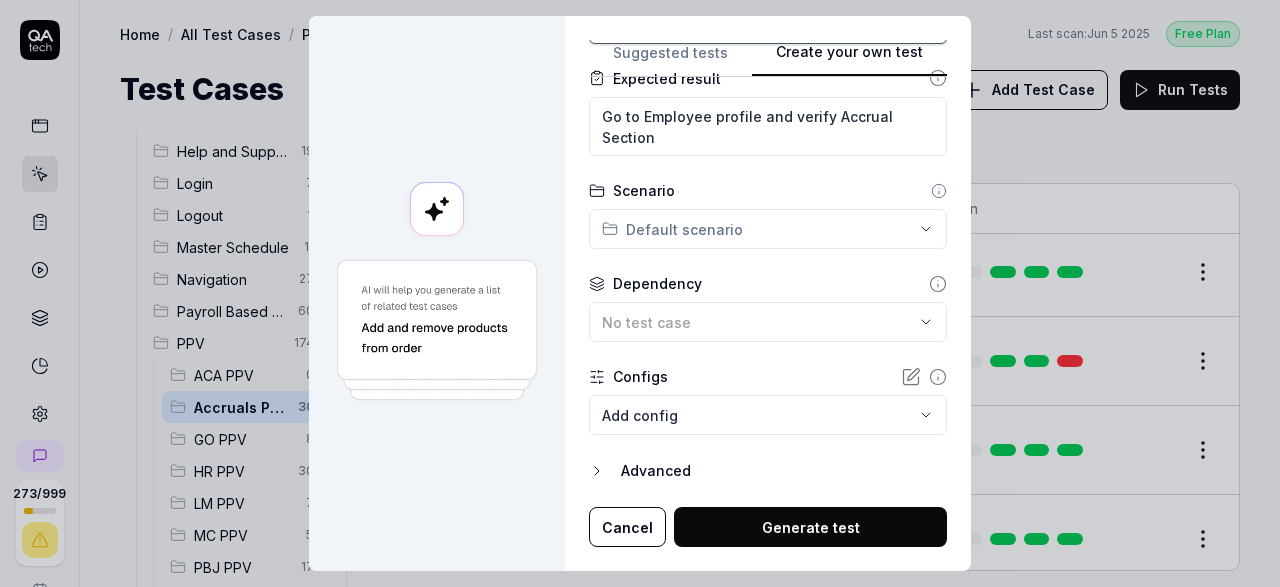 scroll, scrollTop: 51, scrollLeft: 0, axis: vertical 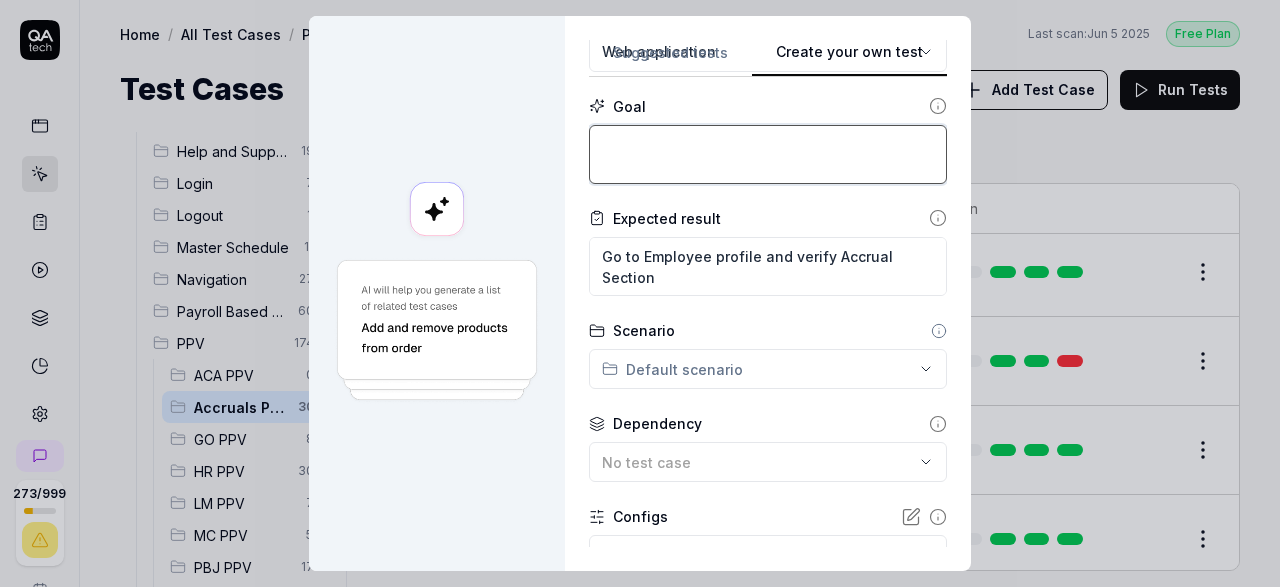 click at bounding box center (768, 154) 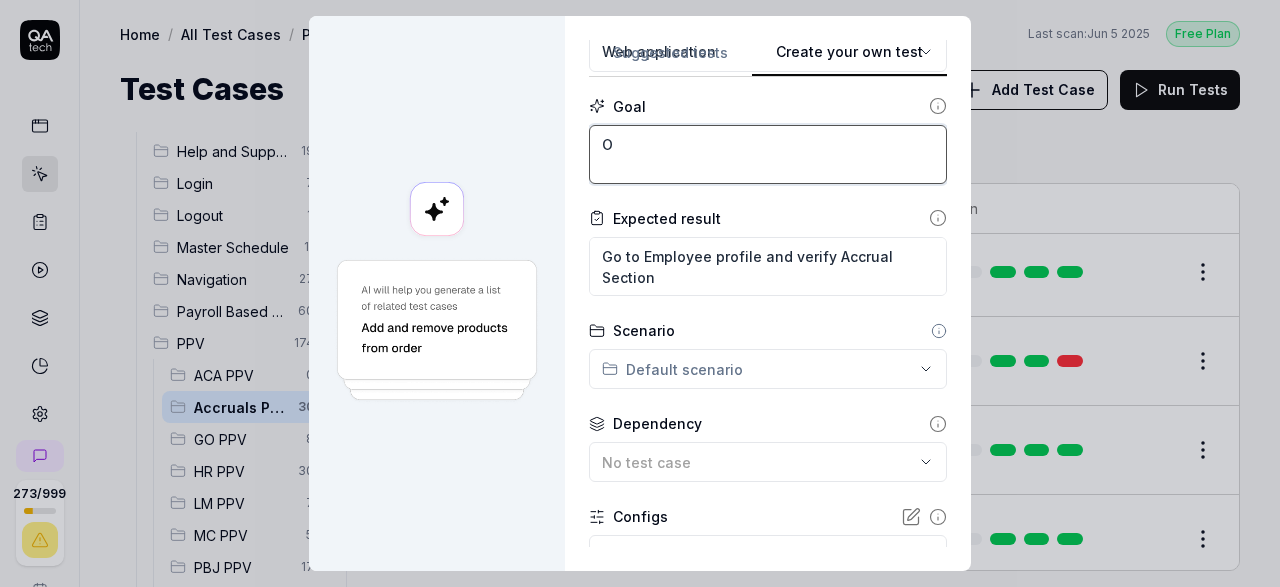 type on "*" 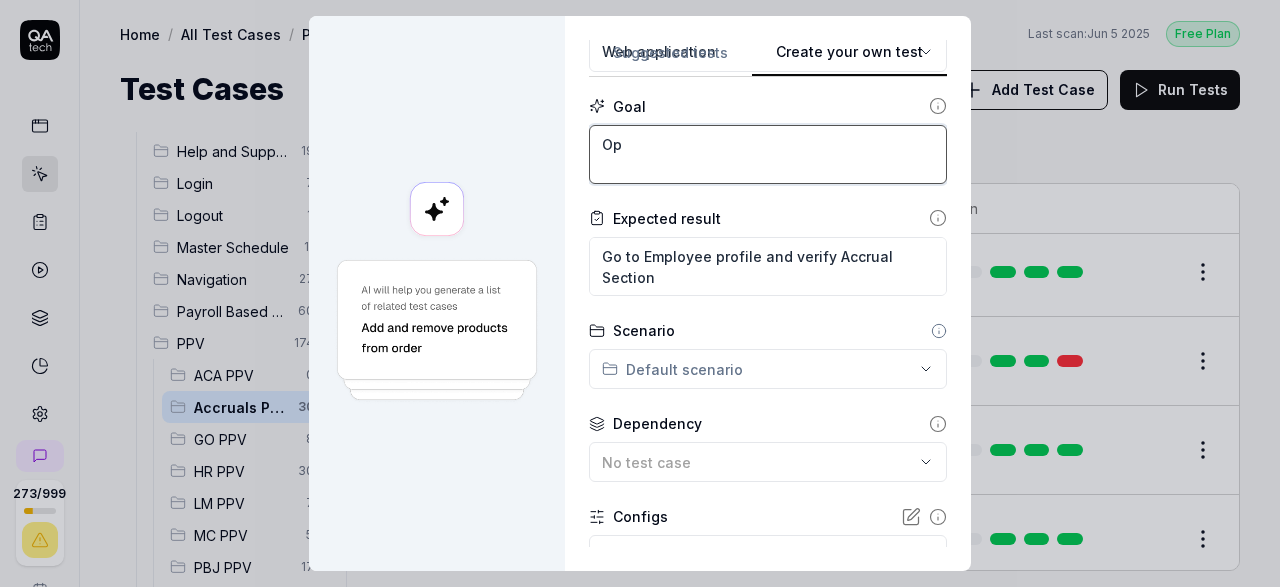 type on "*" 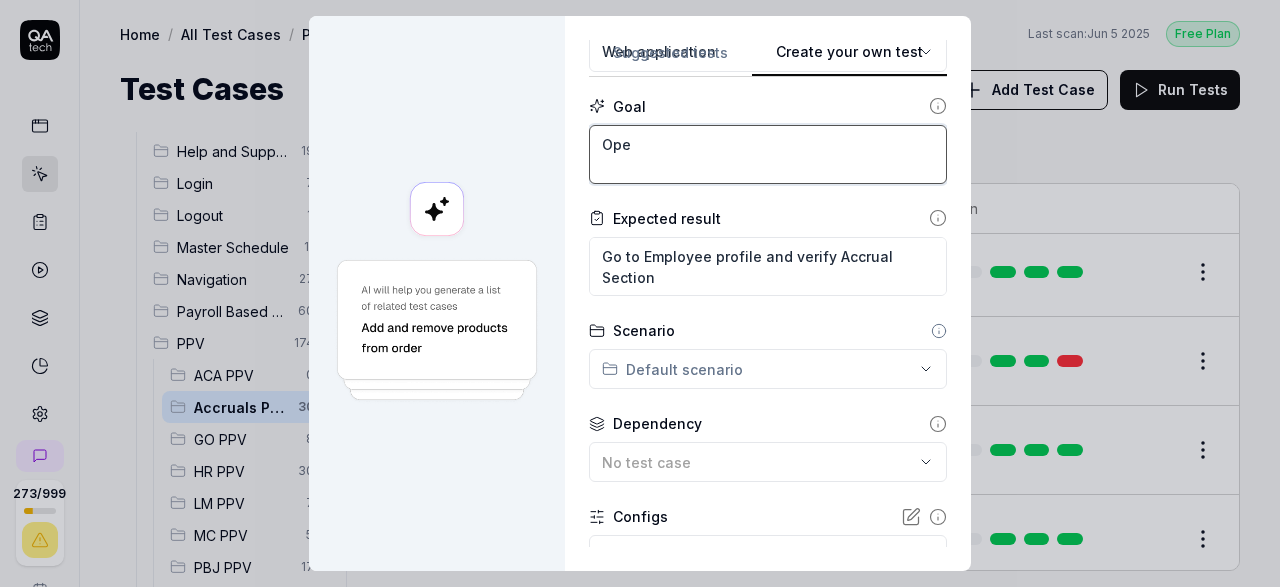 type on "*" 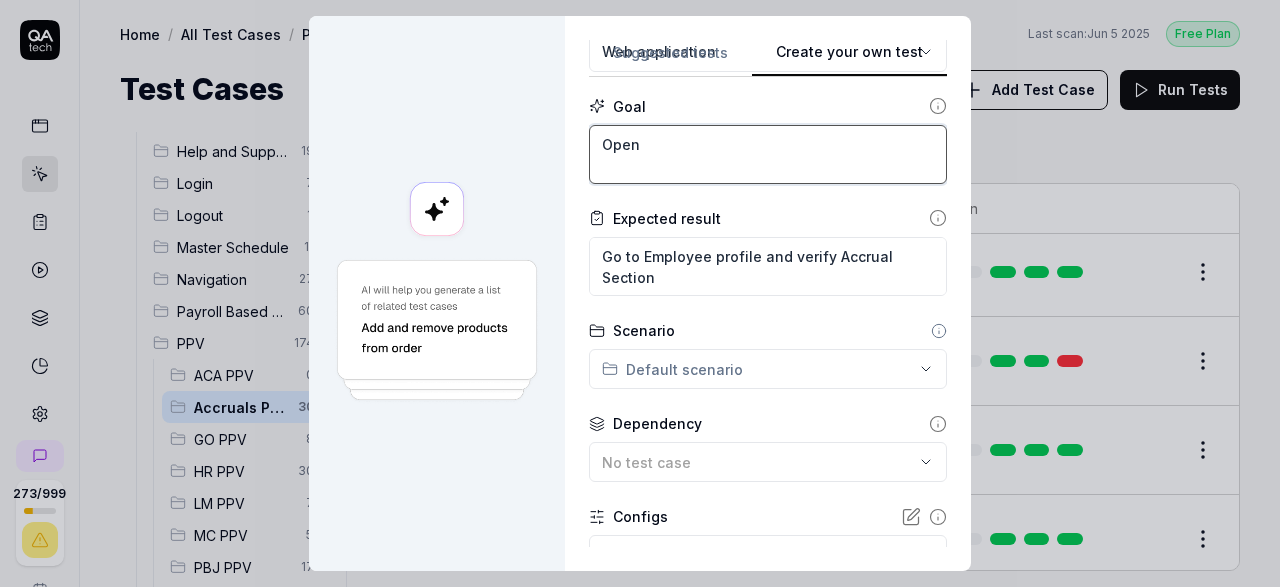 type on "*" 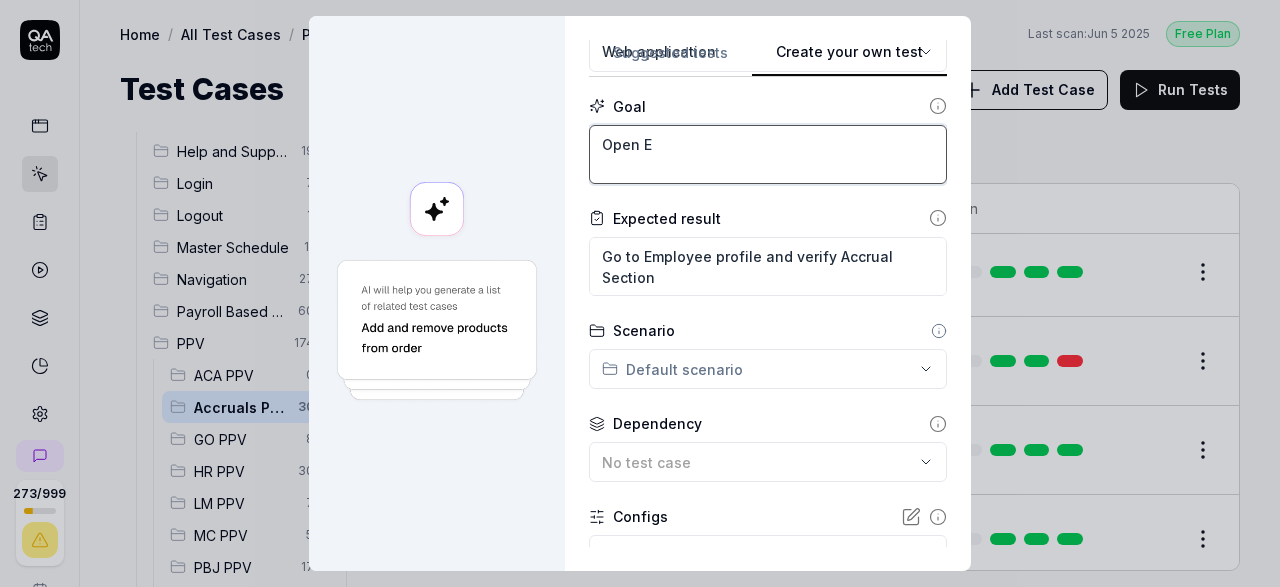 type on "*" 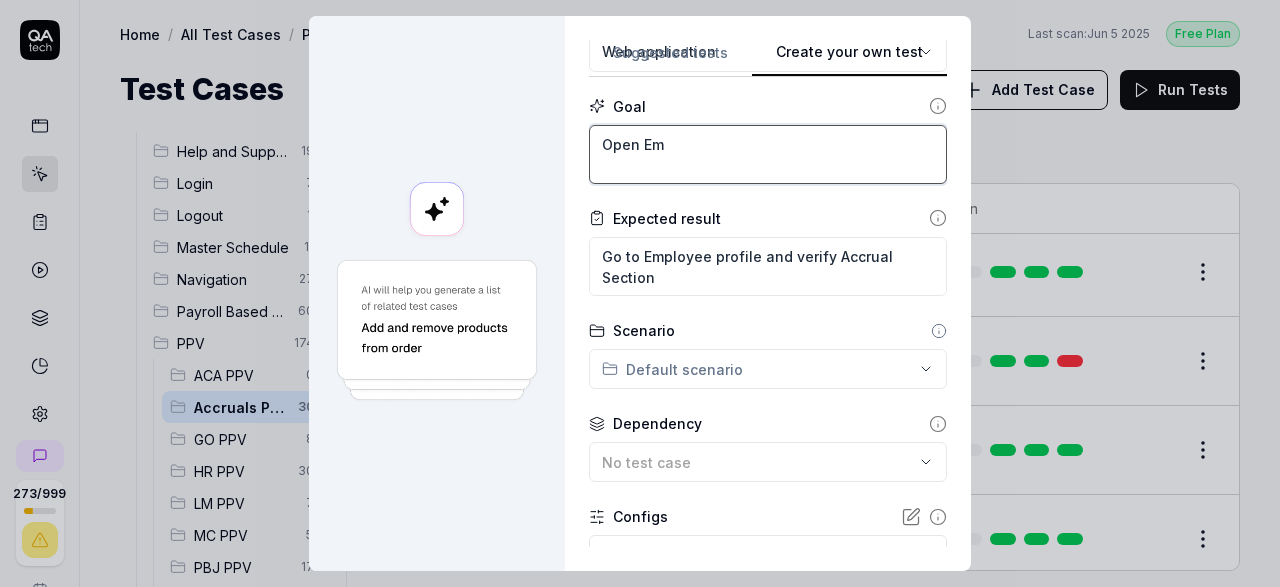 type on "*" 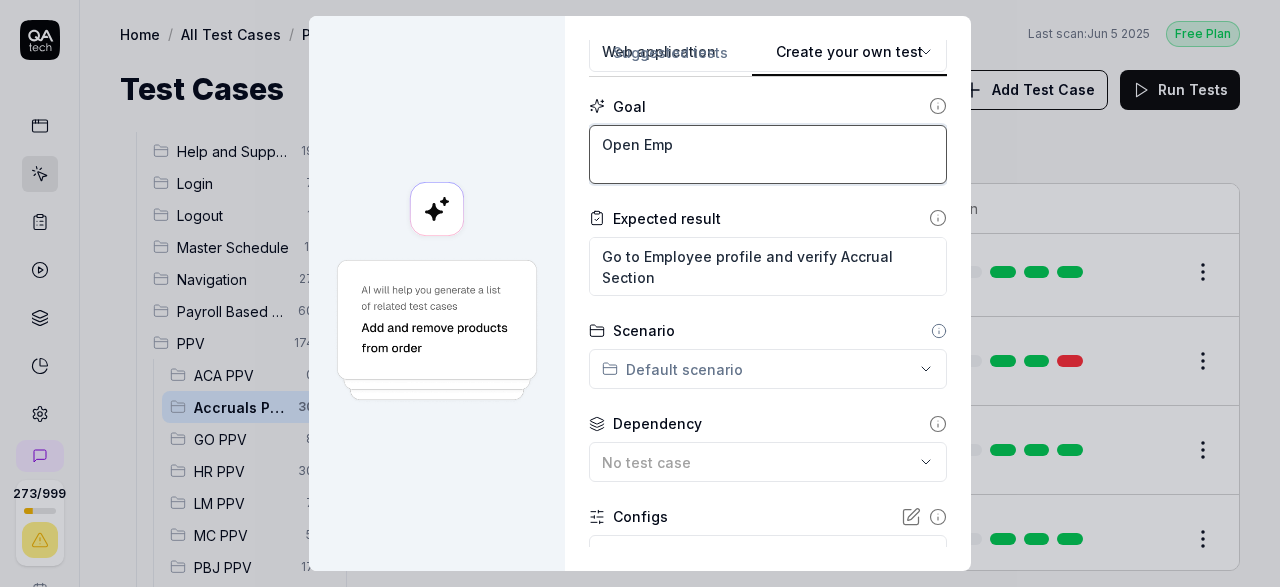 type on "*" 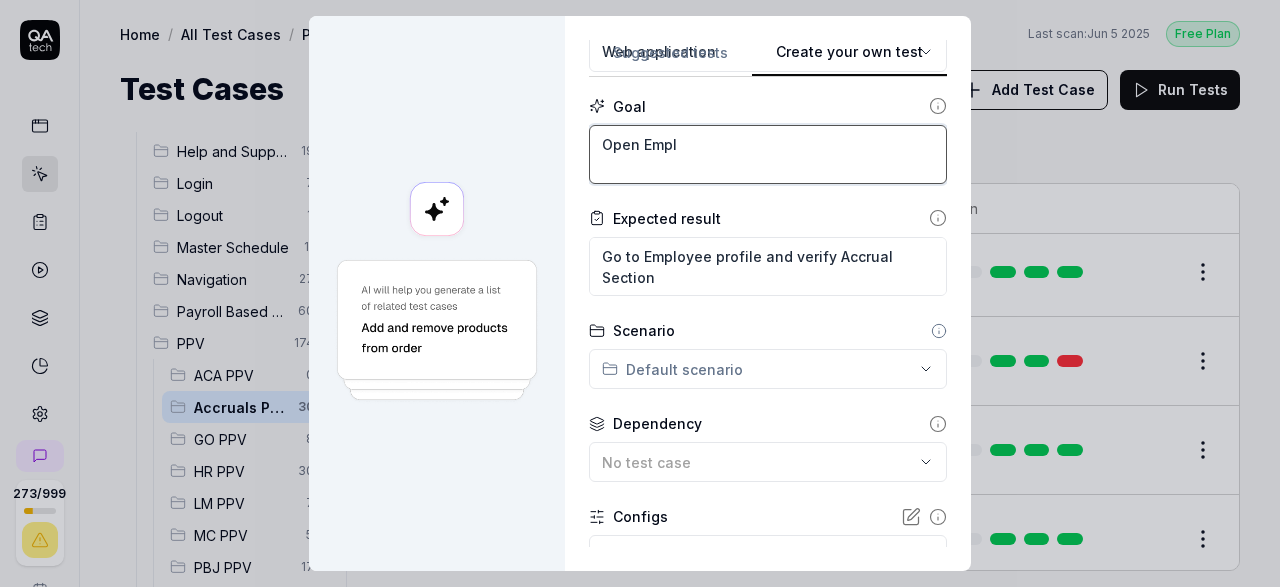 type on "*" 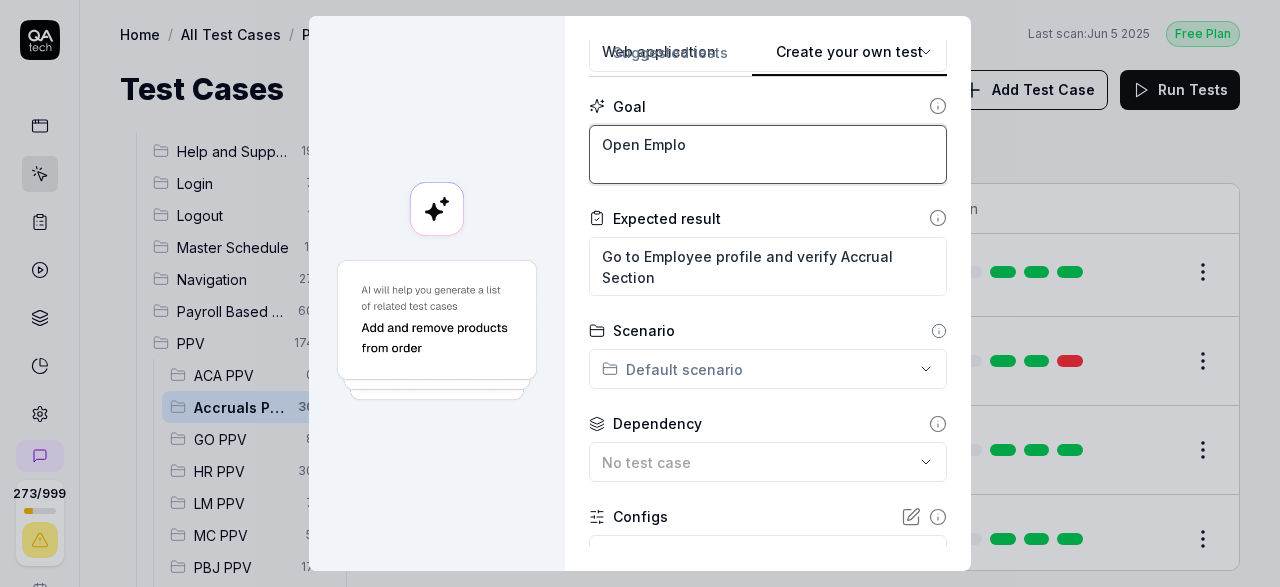 type on "*" 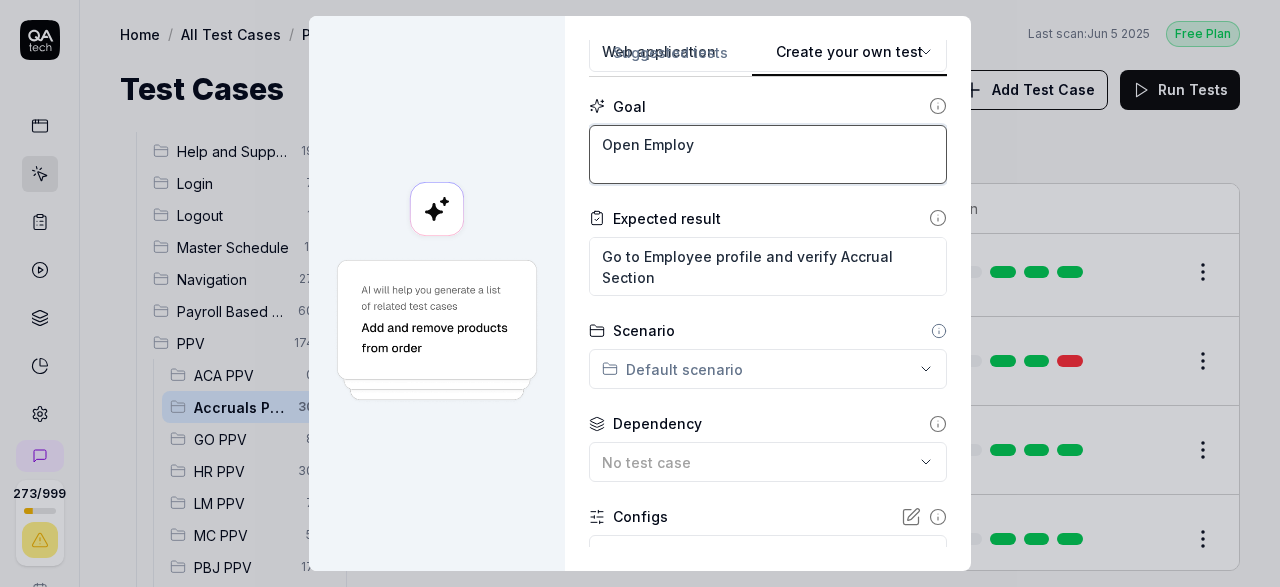 type on "*" 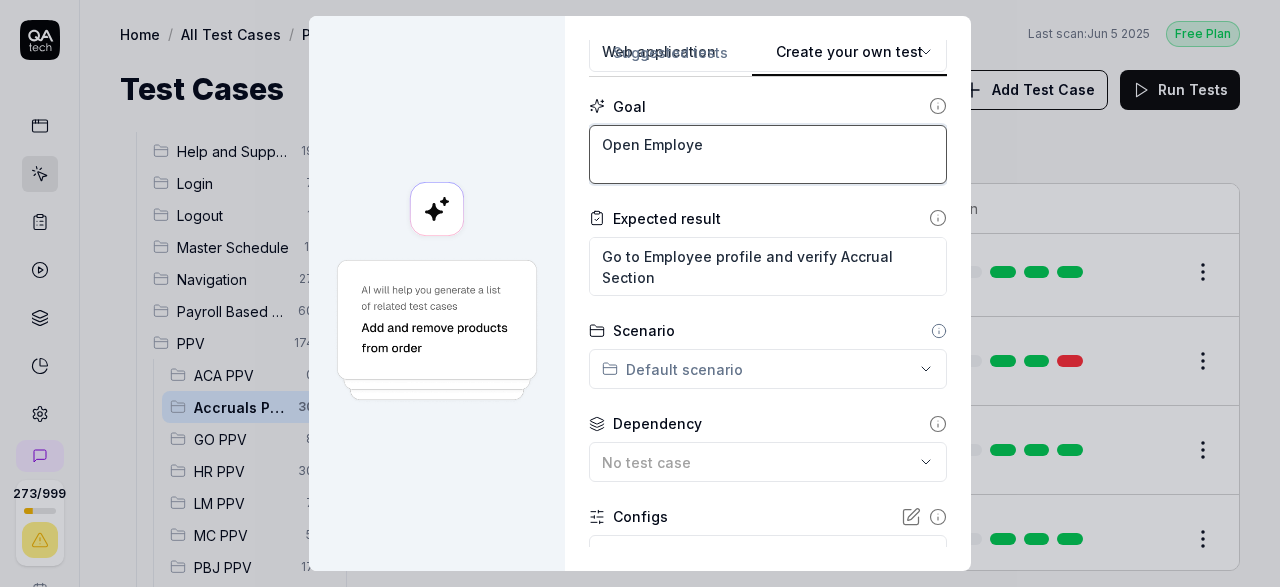 type on "*" 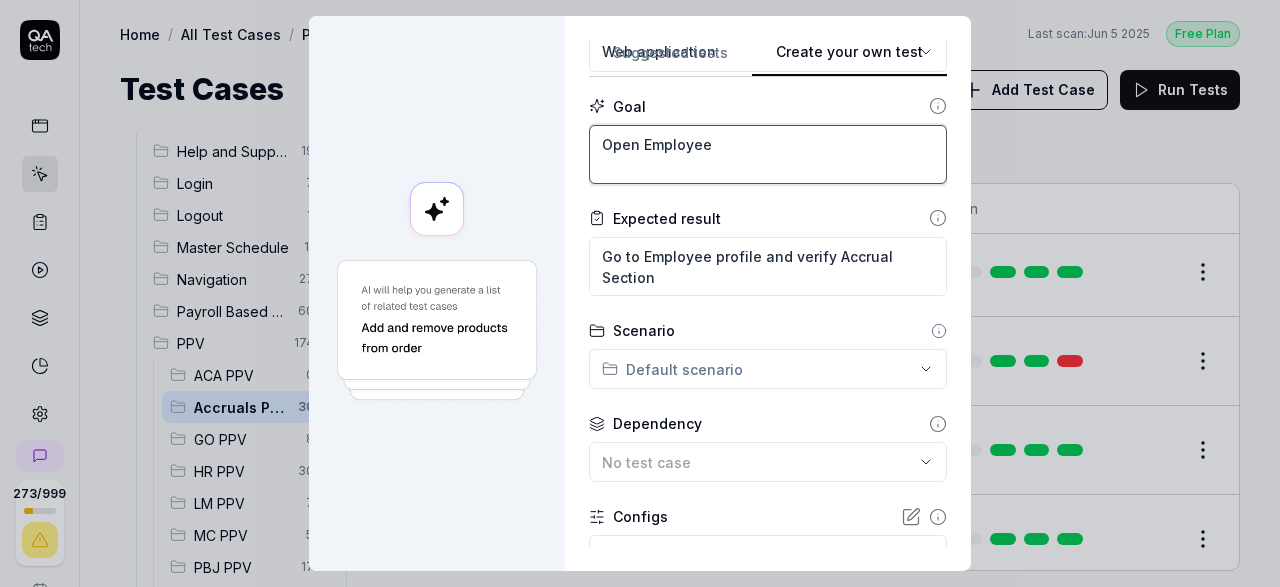 type on "*" 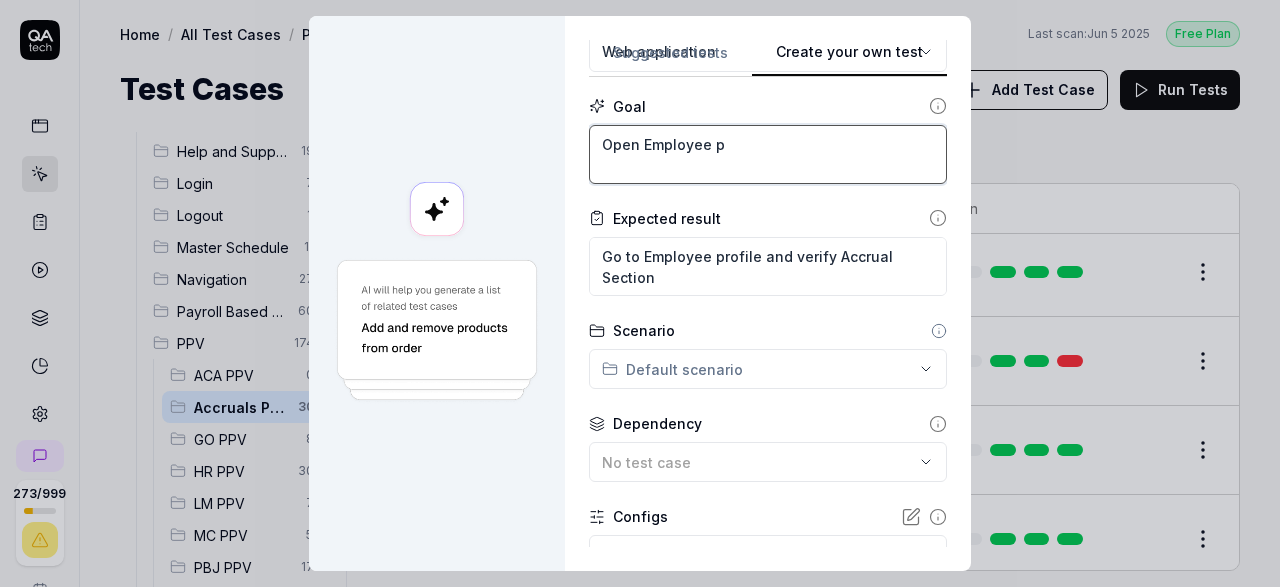 type on "*" 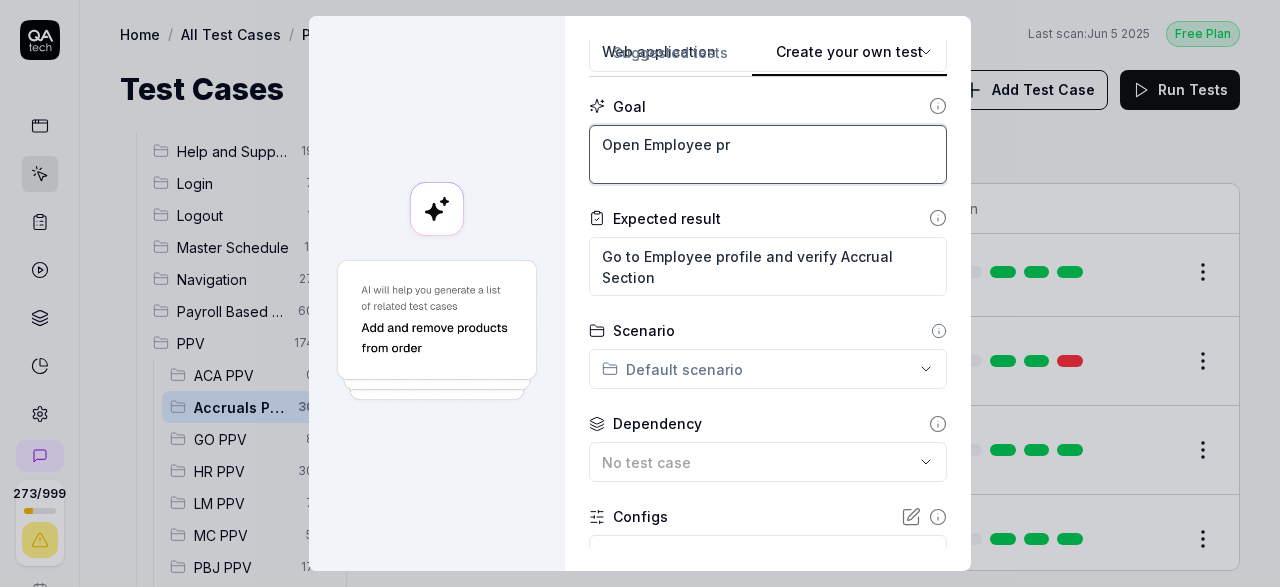 type on "*" 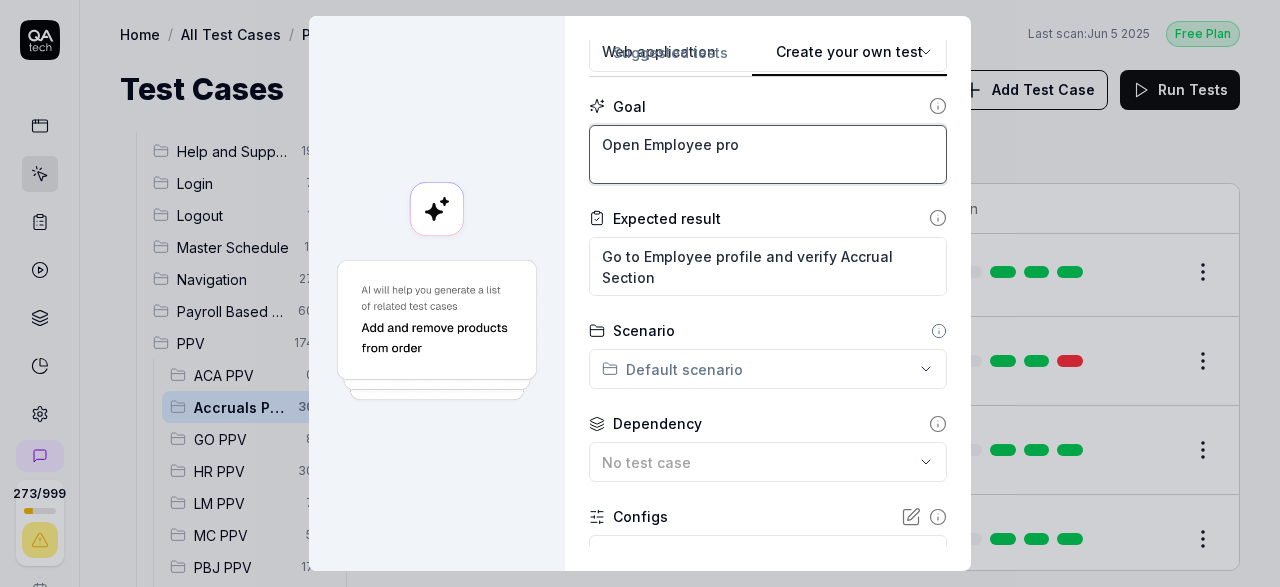 type on "*" 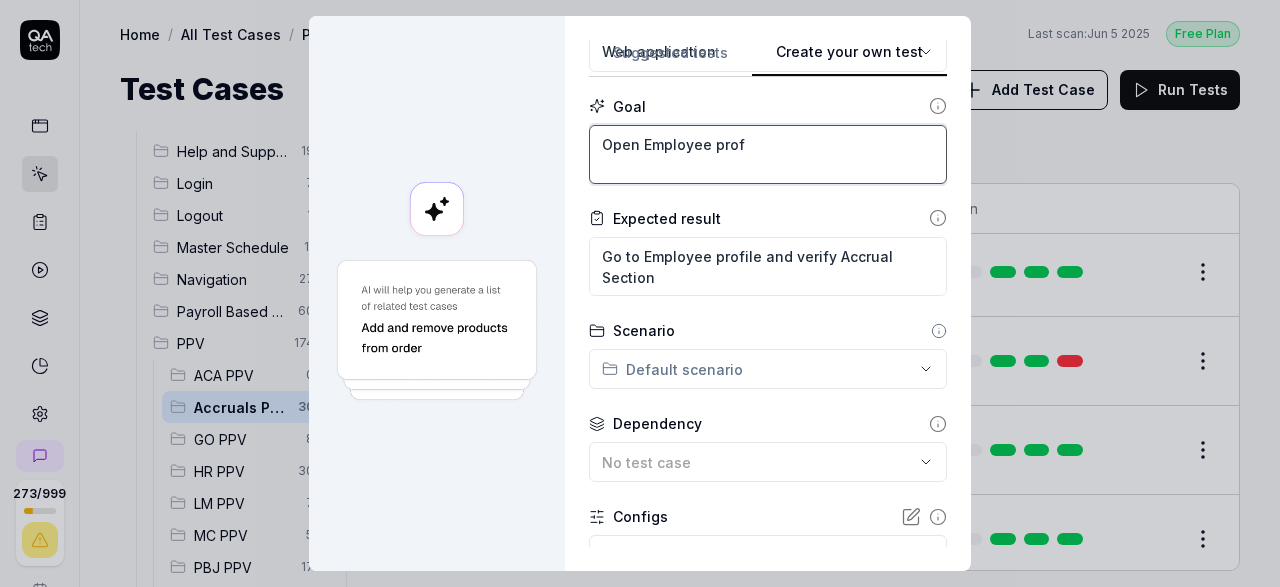 type on "*" 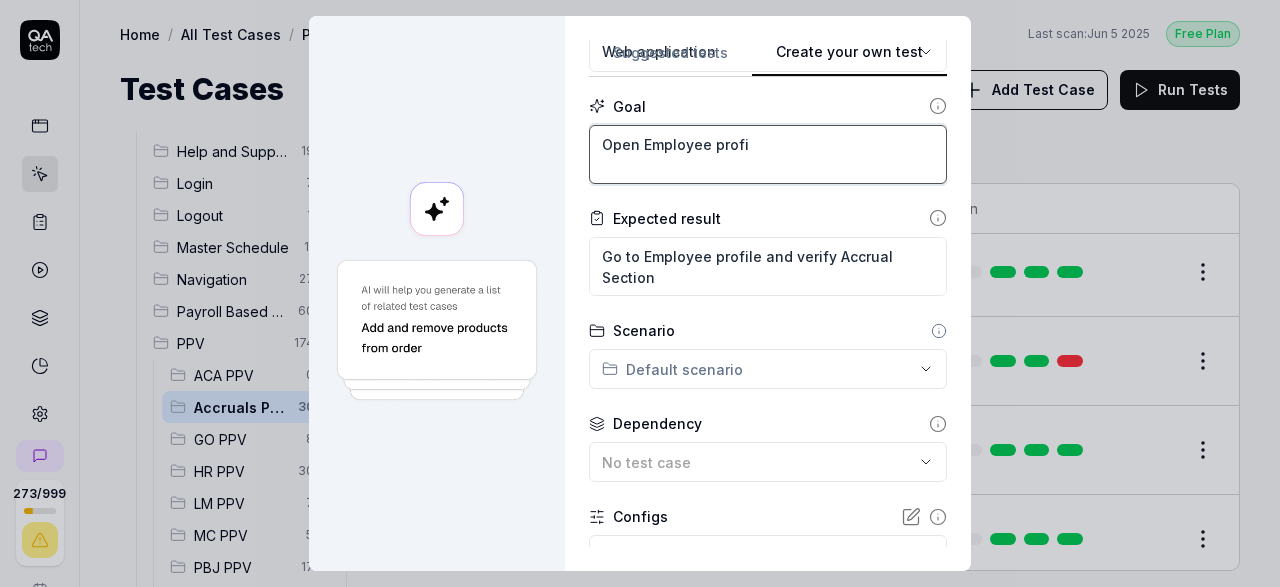 type on "*" 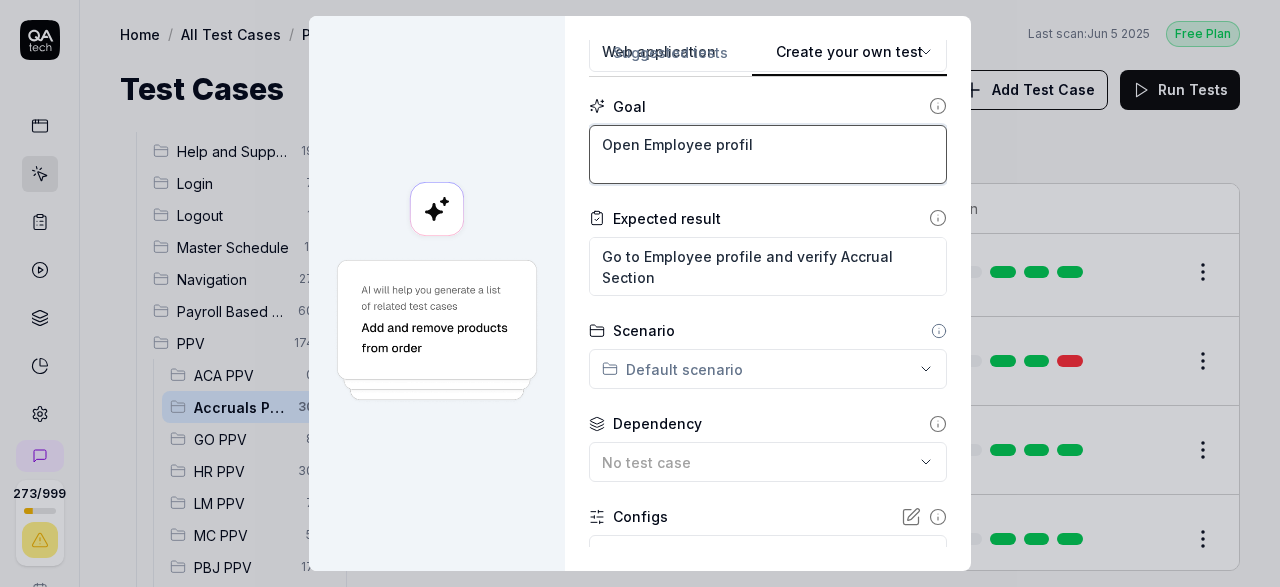 type on "*" 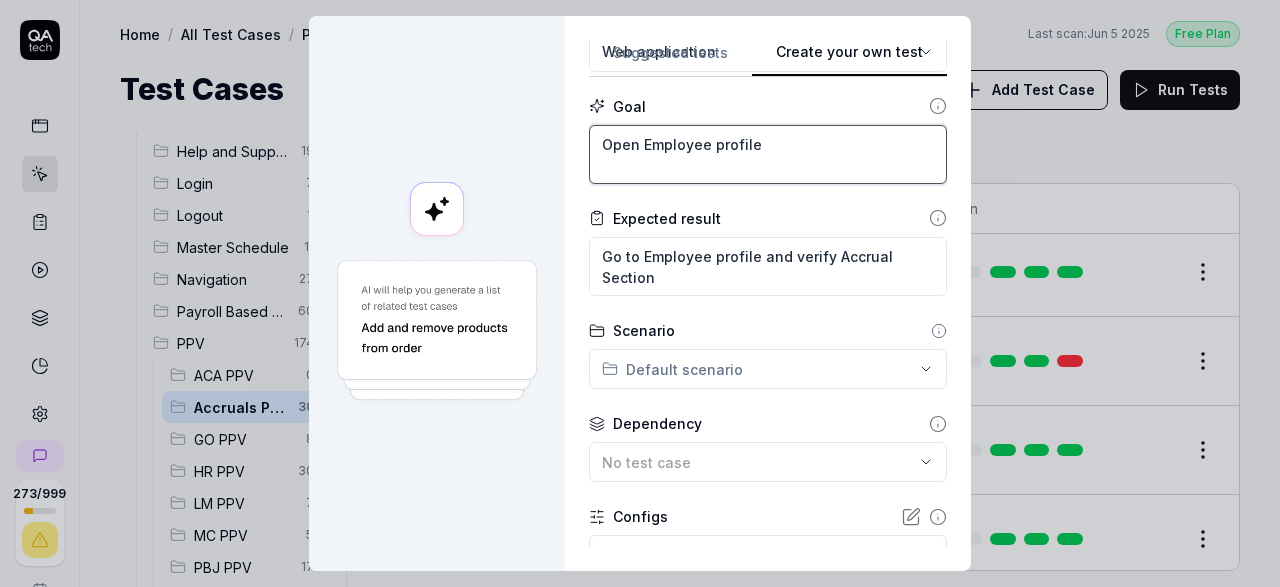 type on "*" 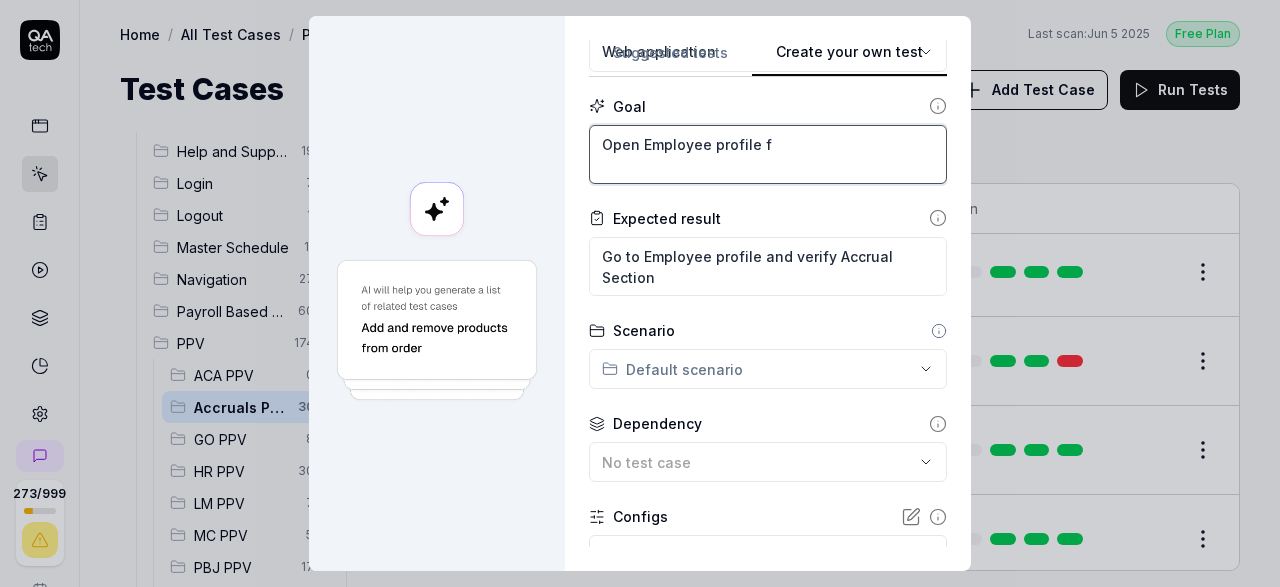 type on "*" 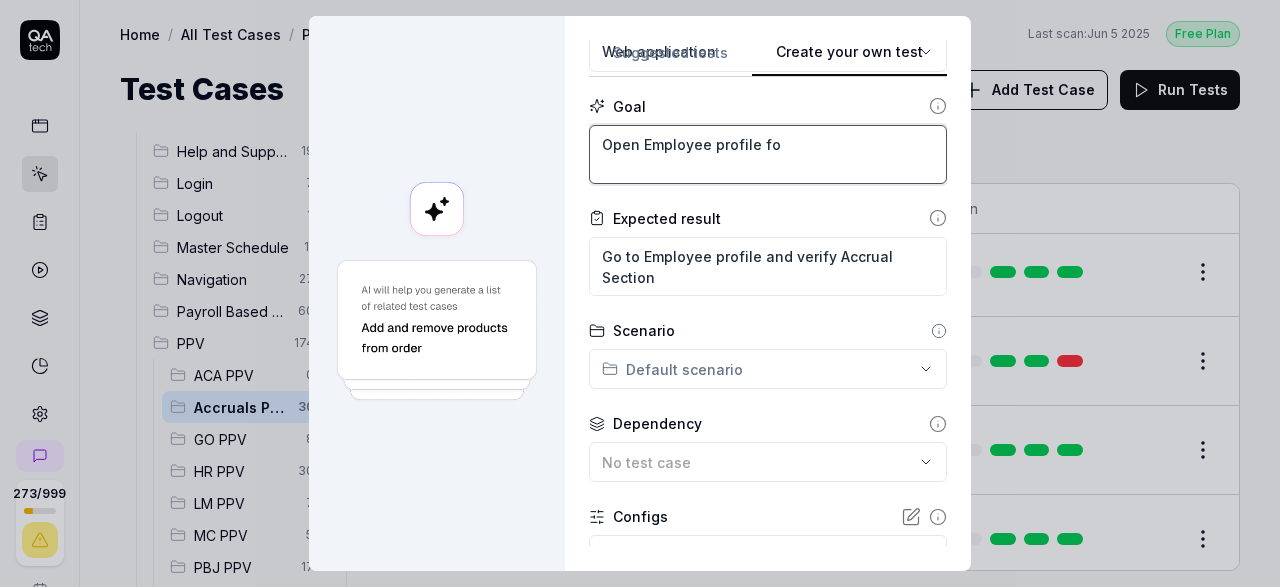 type on "*" 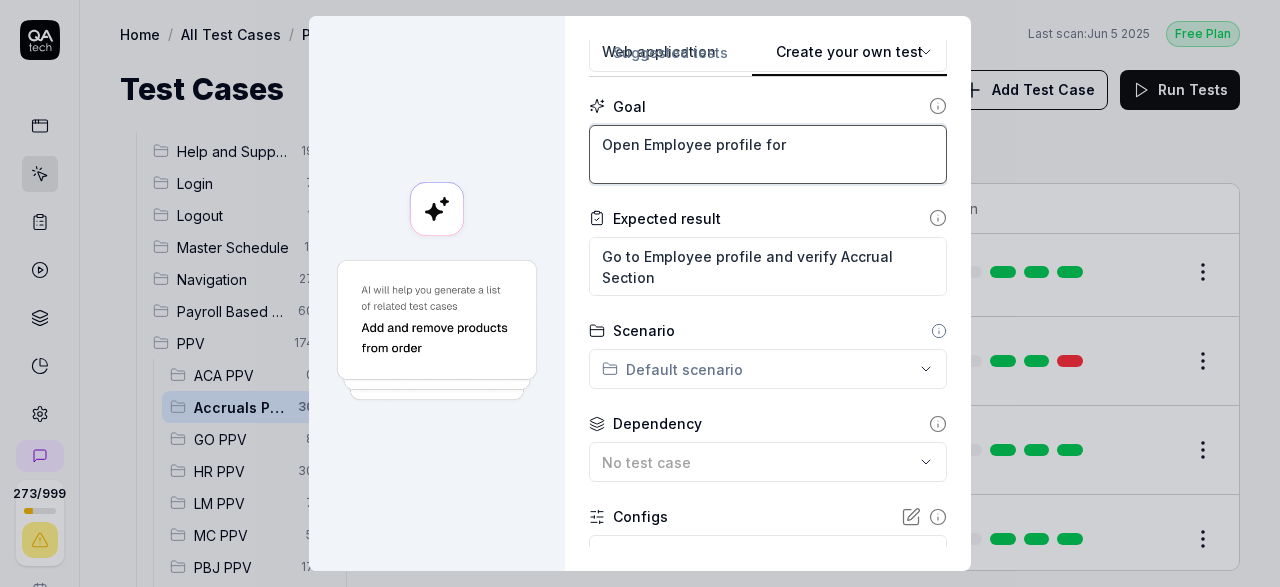 type on "*" 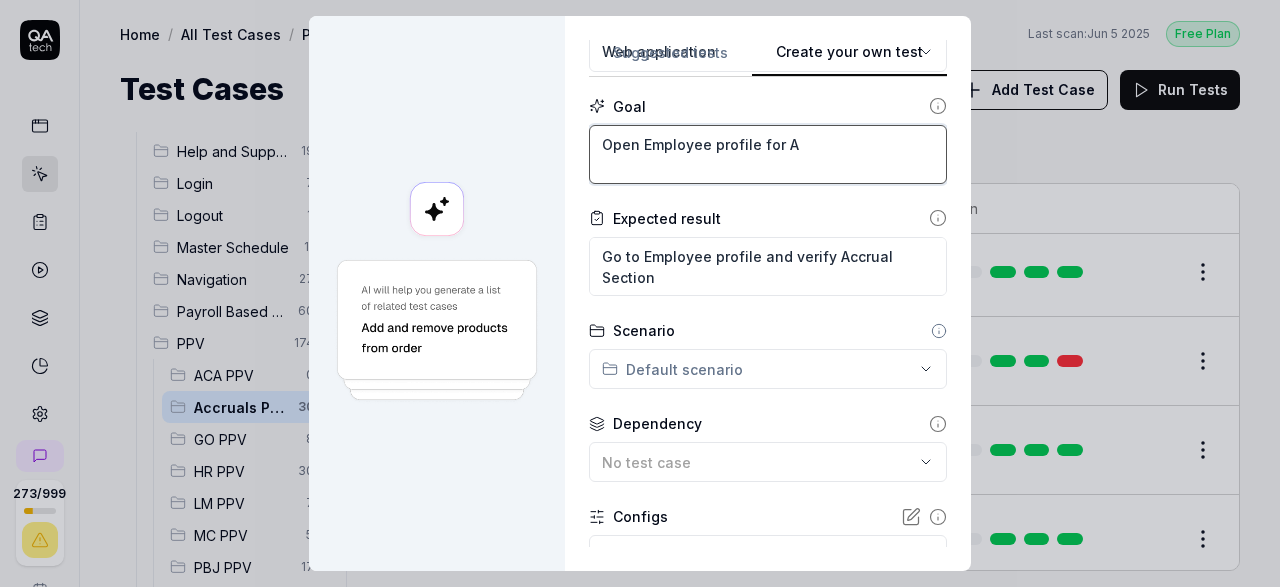 type on "*" 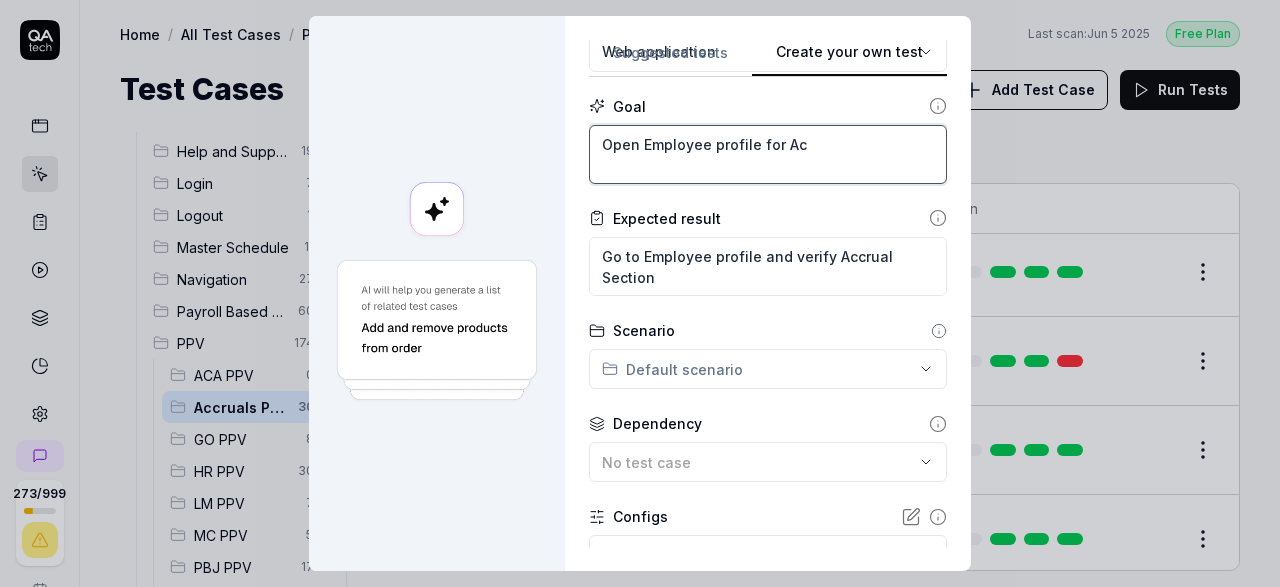 type on "*" 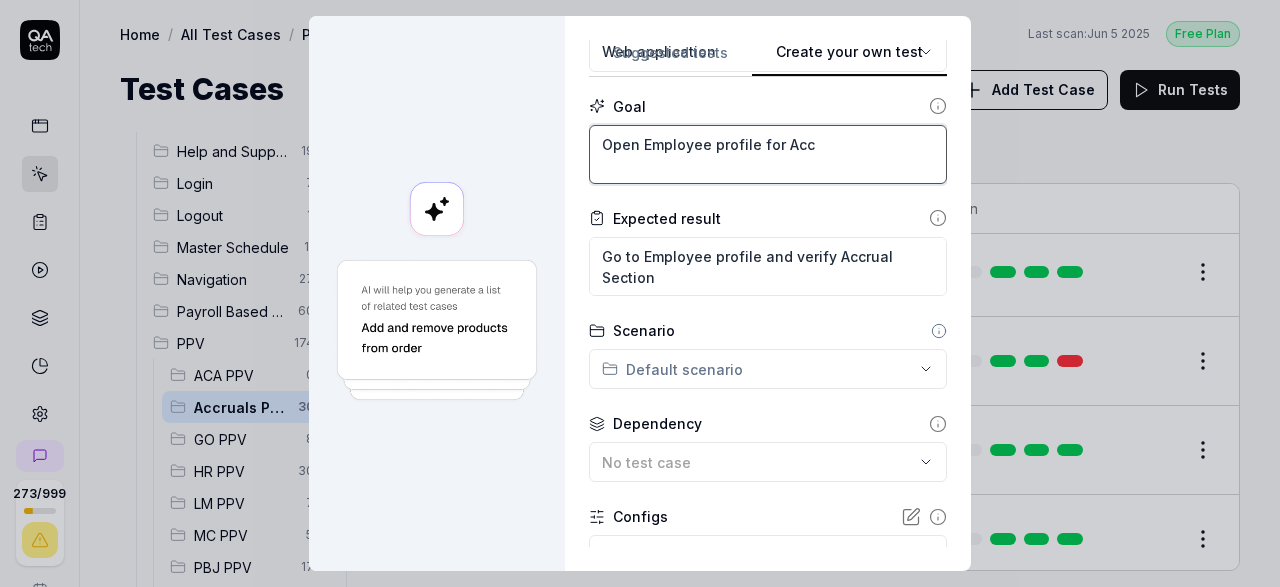 type on "*" 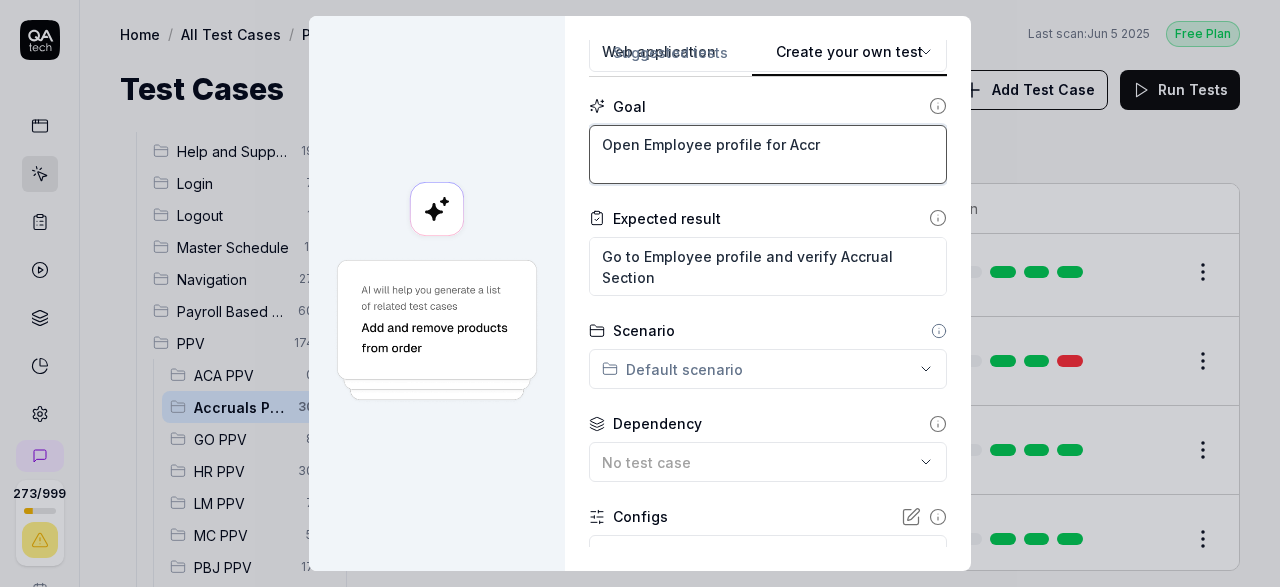 type on "*" 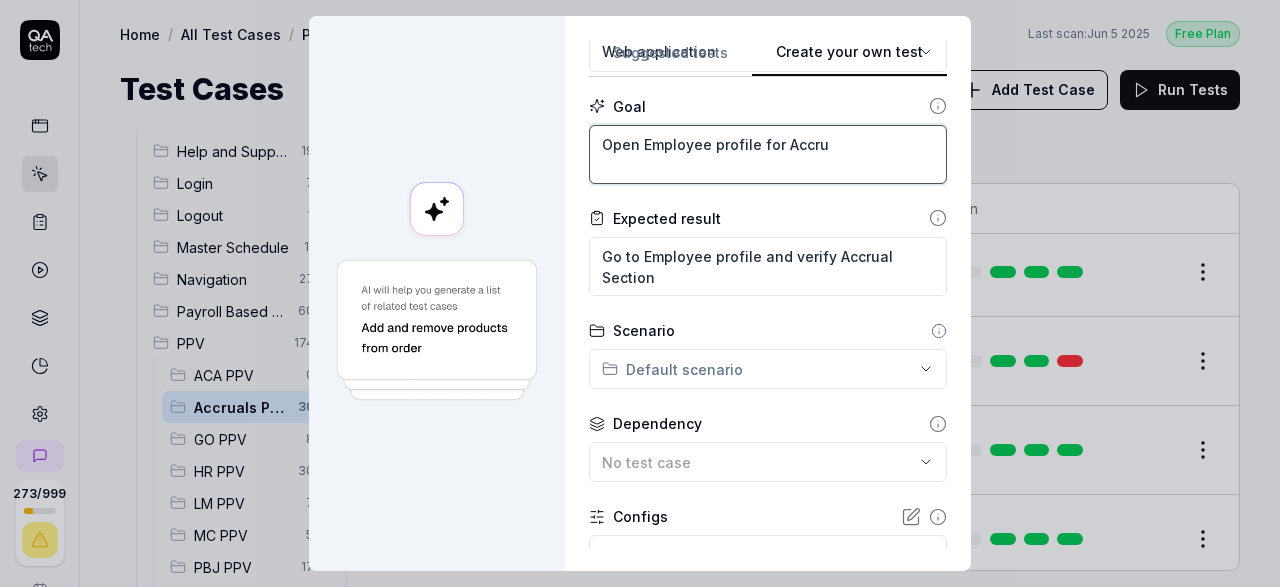 type on "*" 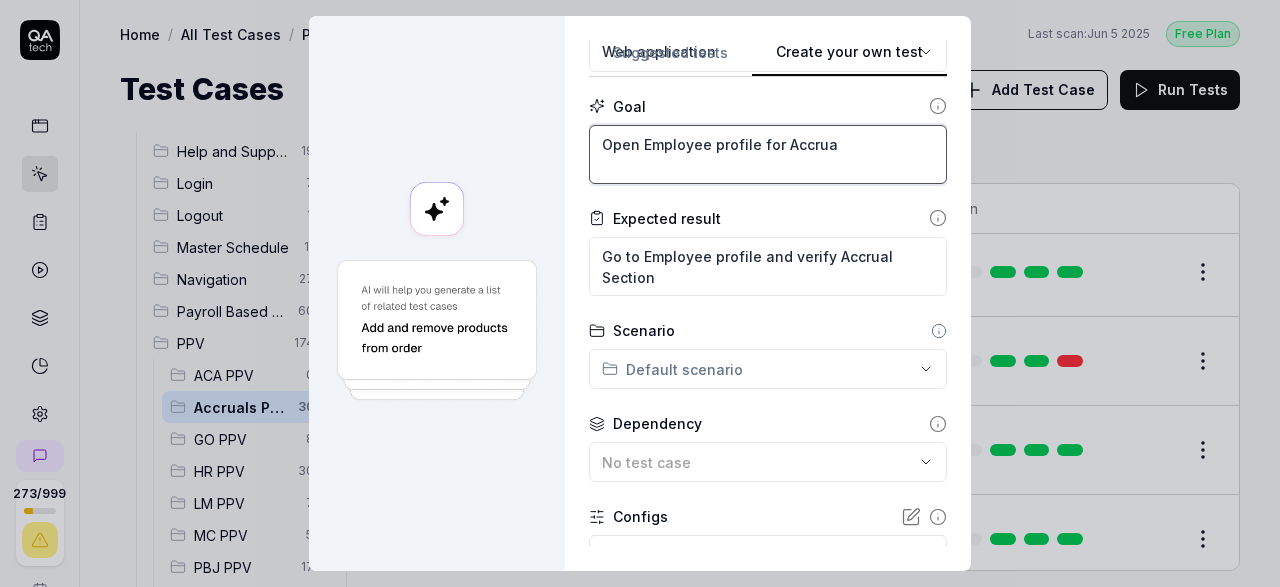 type on "*" 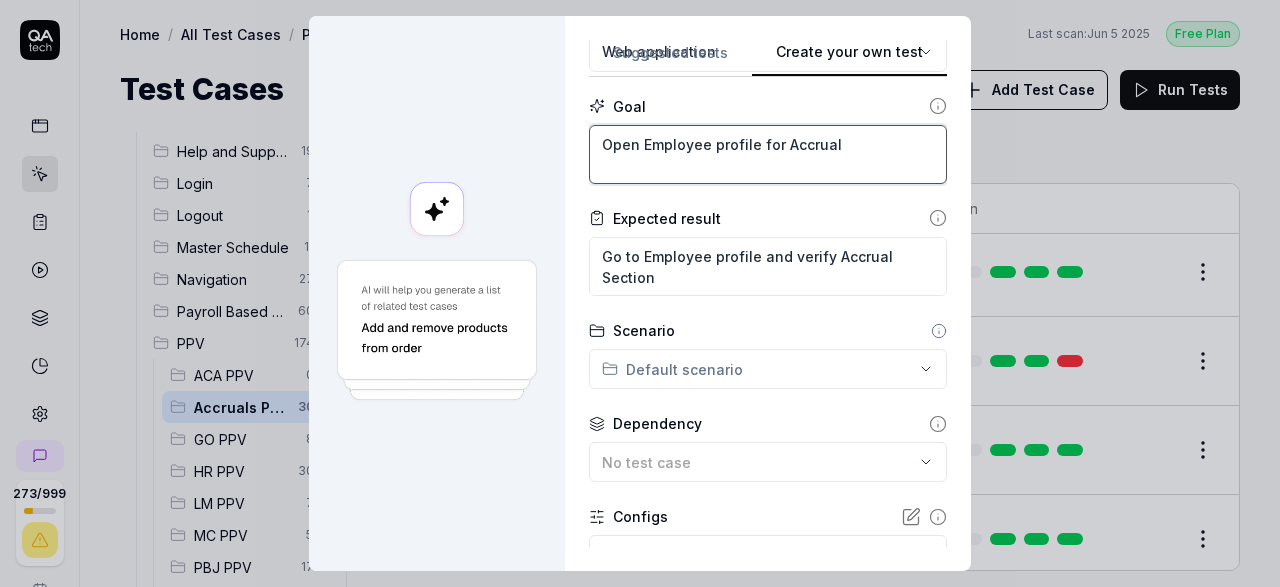 type on "*" 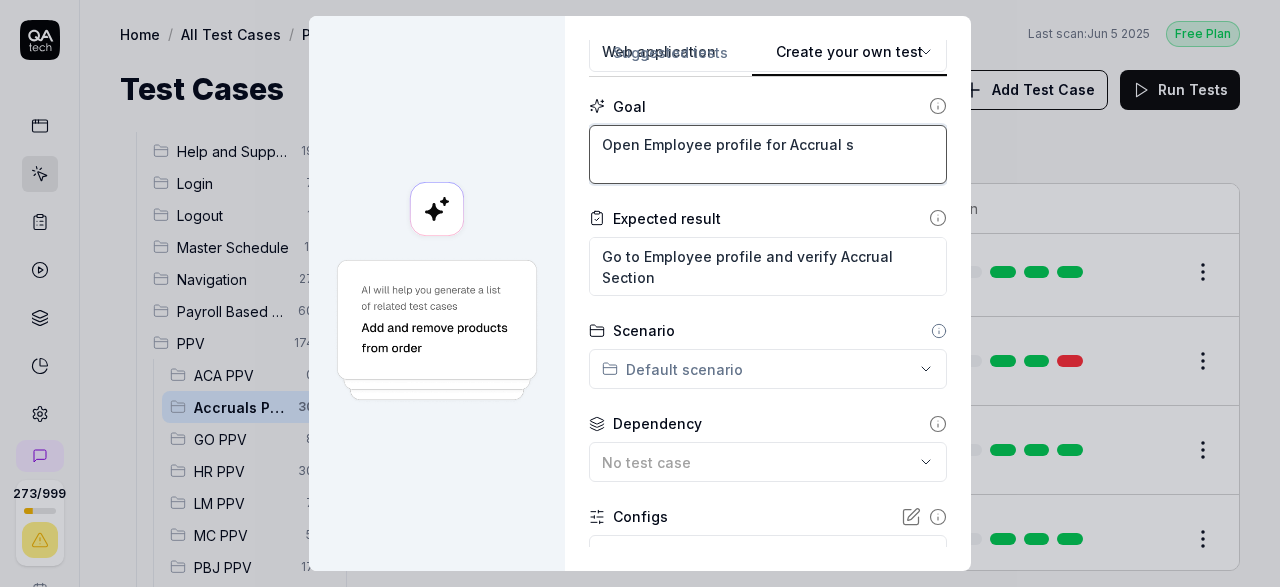 type on "*" 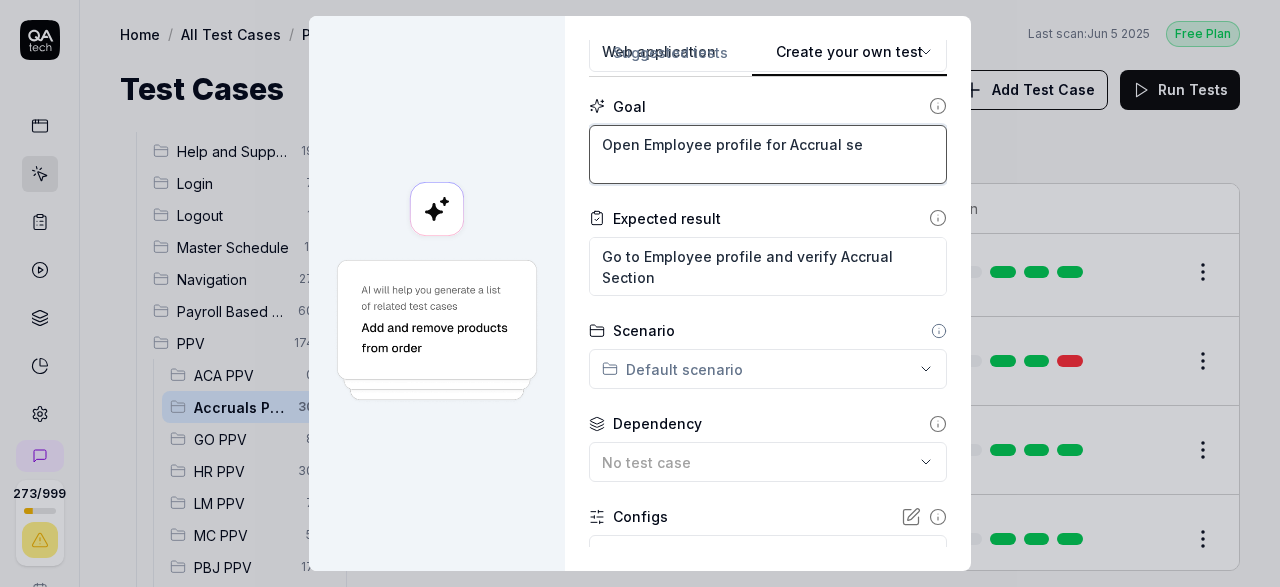 type on "*" 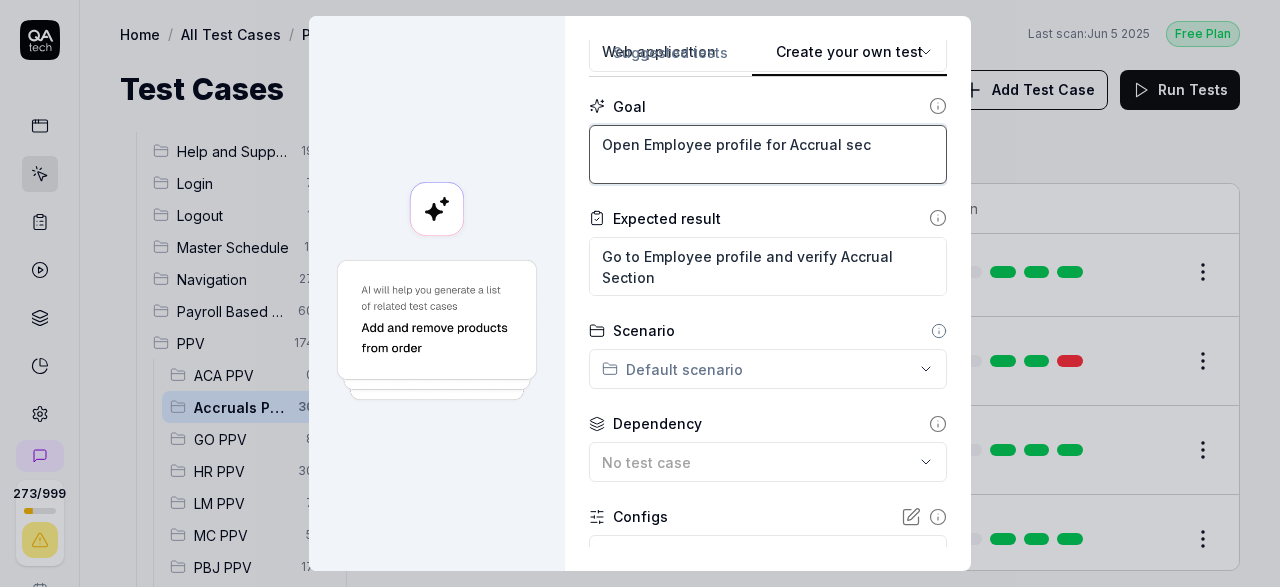 type on "*" 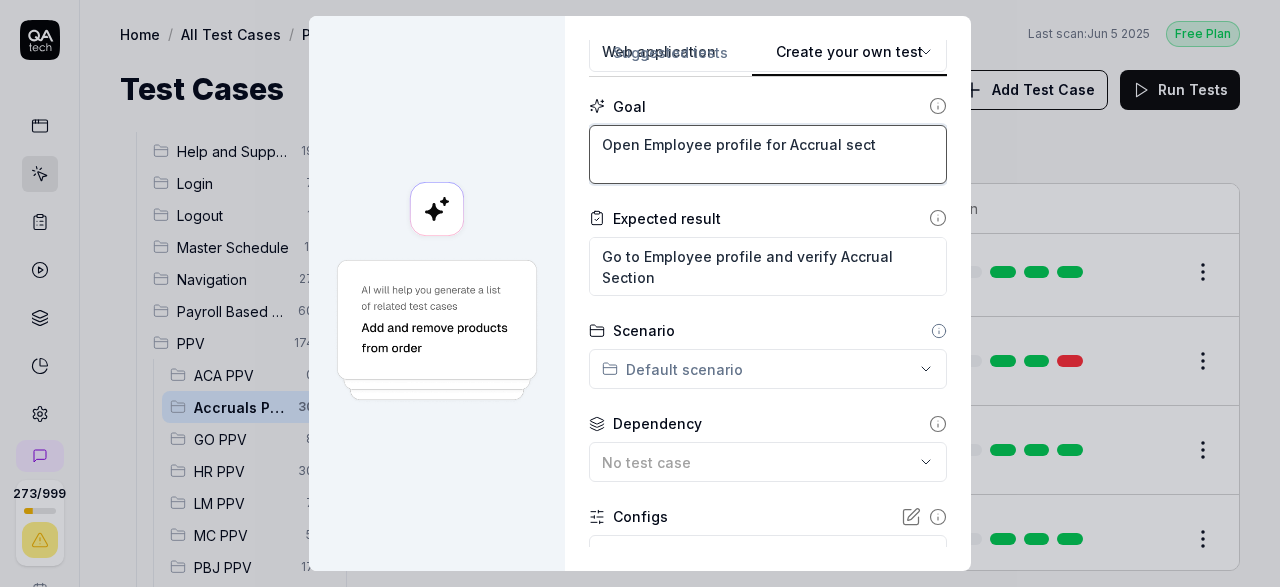 type on "*" 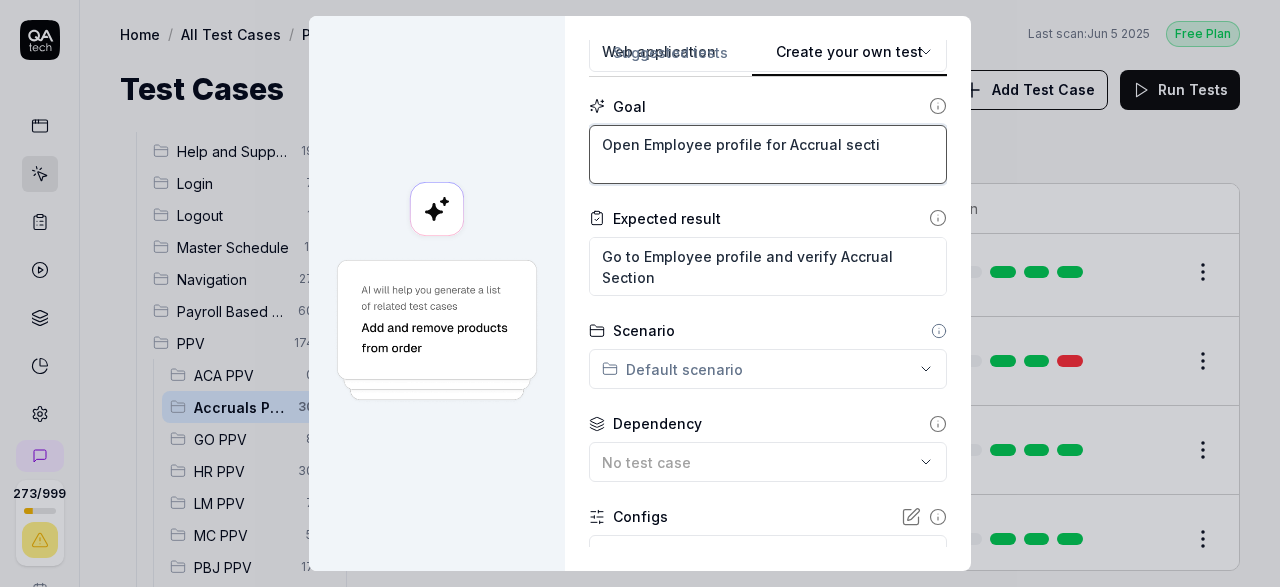 type on "*" 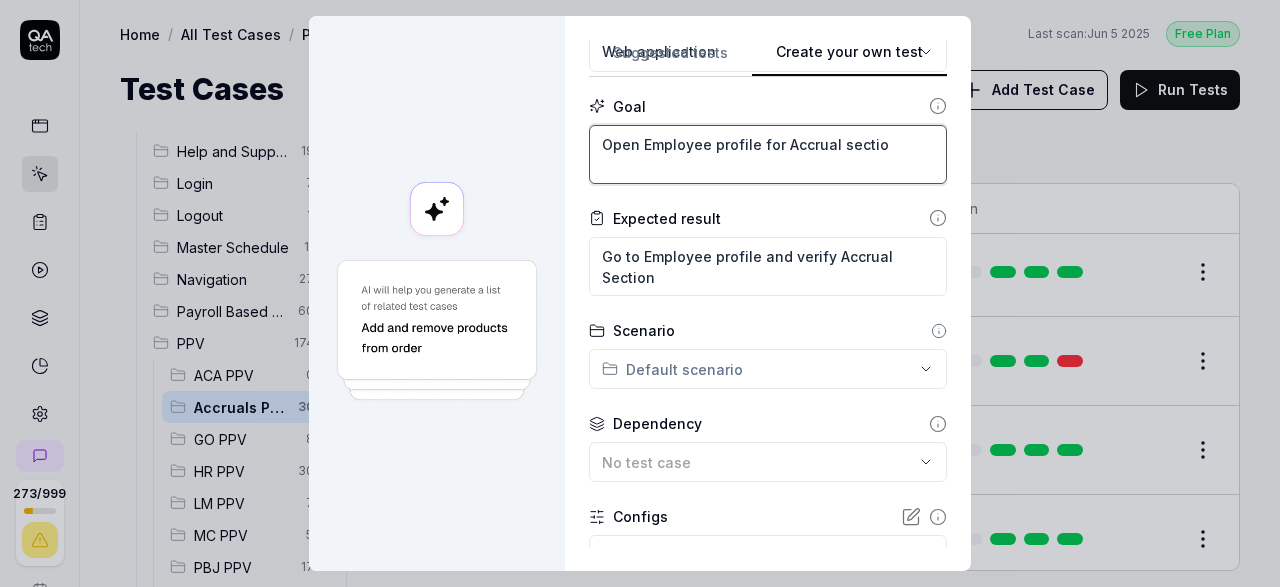 type on "*" 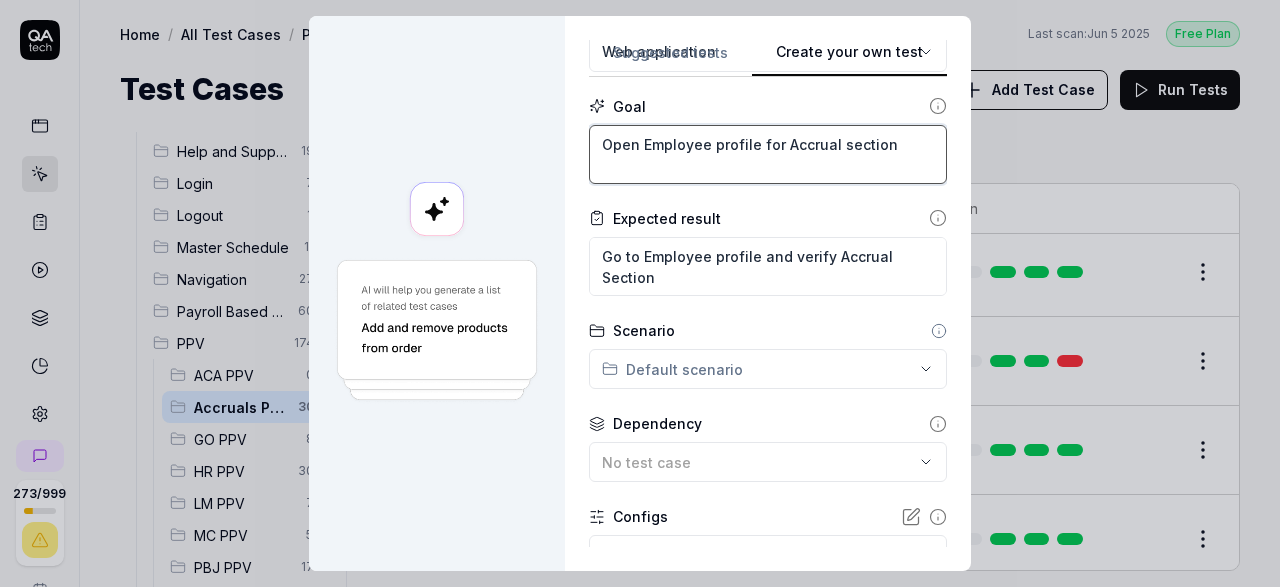 scroll, scrollTop: 331, scrollLeft: 0, axis: vertical 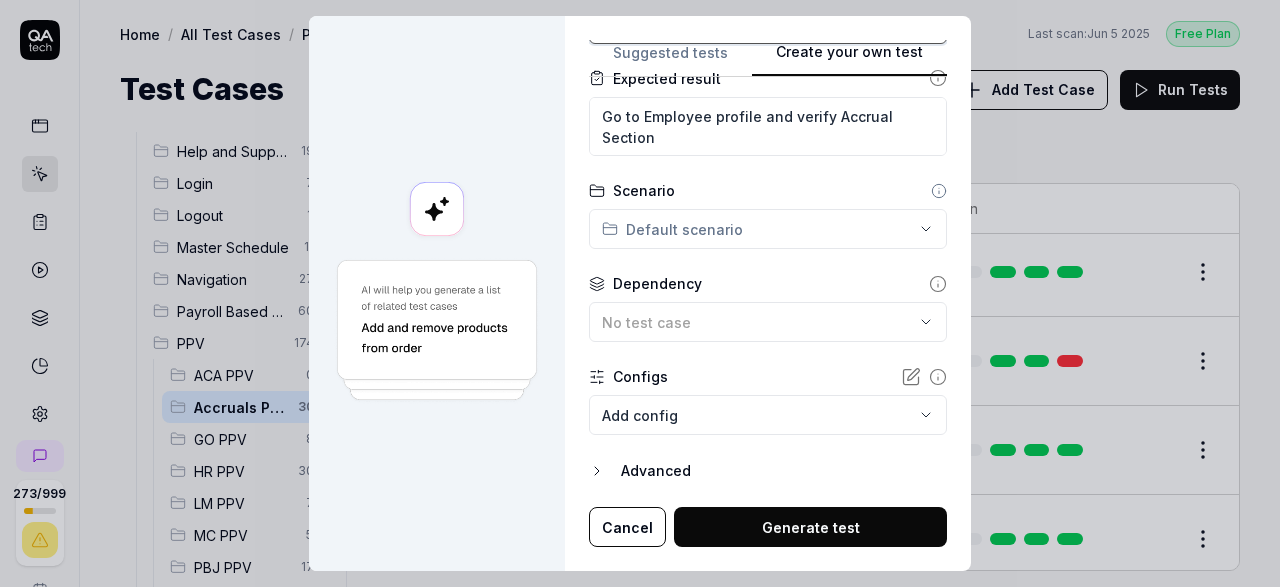 type on "Open Employee profile for Accrual section" 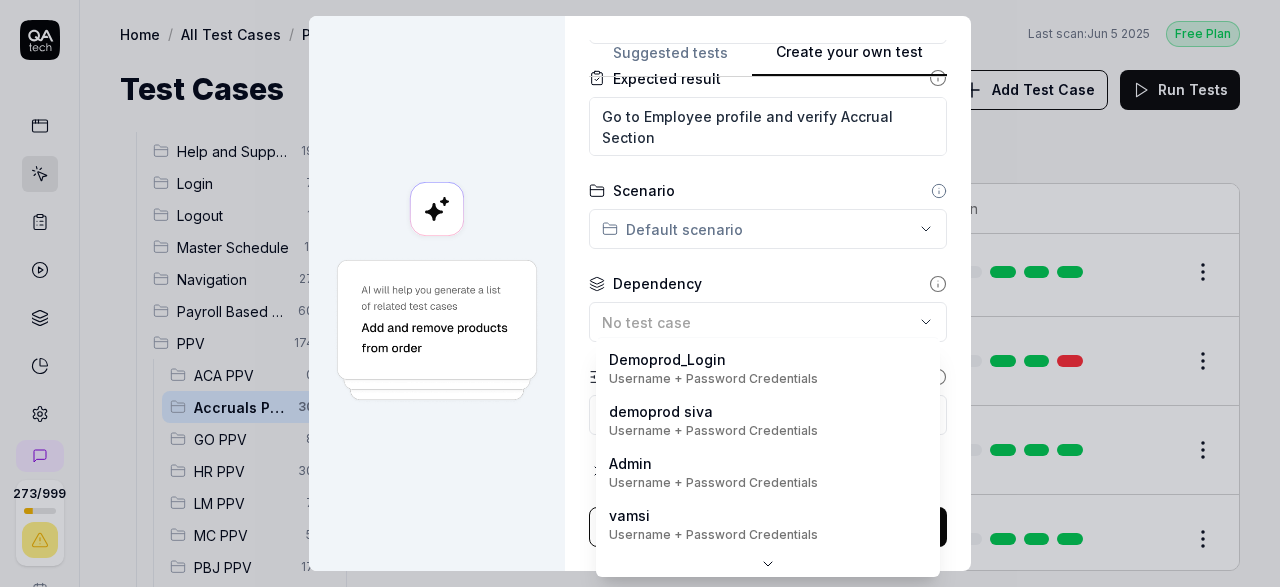 click on "[NUMBER]  /  [NUMBER] s S Home / All Test Cases / PPV / Accruals PPV Free Plan Home / All Test Cases / PPV / Accruals PPV Last scan:  [DATE] Free Plan Test Cases Add Test Case Run Tests All Test Cases [NUMBER] Communication [NUMBER] Dashboard Management [NUMBER] Employee Management [NUMBER] Help and Support [NUMBER] Login [NUMBER] Logout [NUMBER] Master Schedule [NUMBER] Navigation [NUMBER] Payroll Based Journal [NUMBER] PPV [NUMBER] ACA PPV [NUMBER] Accruals PPV [NUMBER] GO PPV [NUMBER] HR PPV [NUMBER] LM PPV [NUMBER] MC PPV [NUMBER] PBJ PPV [NUMBER] SO PPV [NUMBER] Spotlight PPV [NUMBER] TA PPV [NUMBER] Reporting [NUMBER] Schedule Optimizer [NUMBER] Screen Loads [NUMBER] TestPPV [NUMBER] Time & Attendance [NUMBER] User Profile [NUMBER] Filters Name Status Last Run PPV Accruals PPV [NUMBER]. Login - DemoProduct Active Edit [NUMBER]. Accruals_Verify Accruals Section is present Active Edit [NUMBER]. Accruals_ Verify Accrual Transactions page Active Edit [NUMBER]. Accruals_ Verify Accrual Balance page Active Edit [NUMBER]. Accrual_Verify Accrual Policy Definitions page Active Edit [NUMBER]. Accruals_ Accrual Policy Definitions_Create New Policy Active Edit [NUMBER]. Accrual_Verify Accrual Policy Definitions page Active Edit" at bounding box center [640, 293] 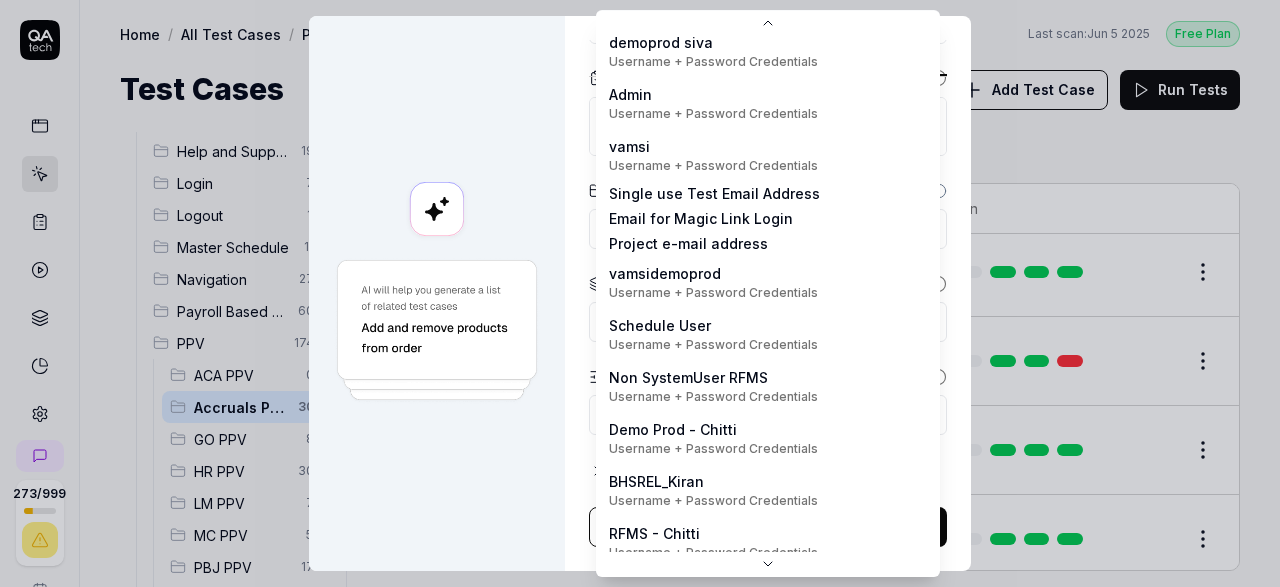 scroll, scrollTop: 113, scrollLeft: 0, axis: vertical 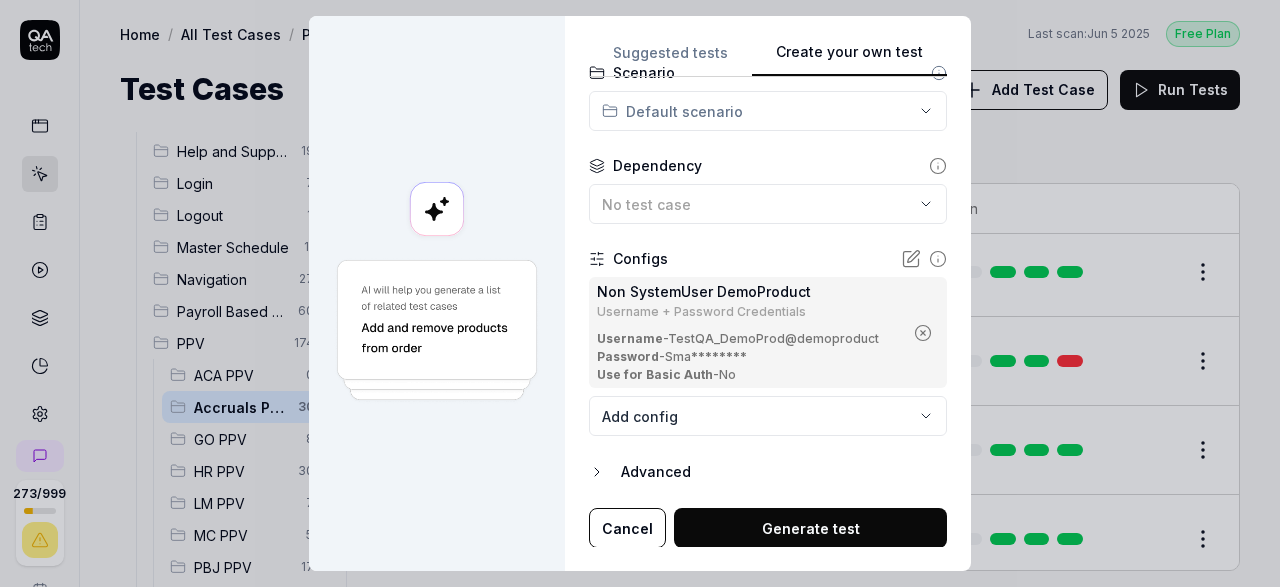 click 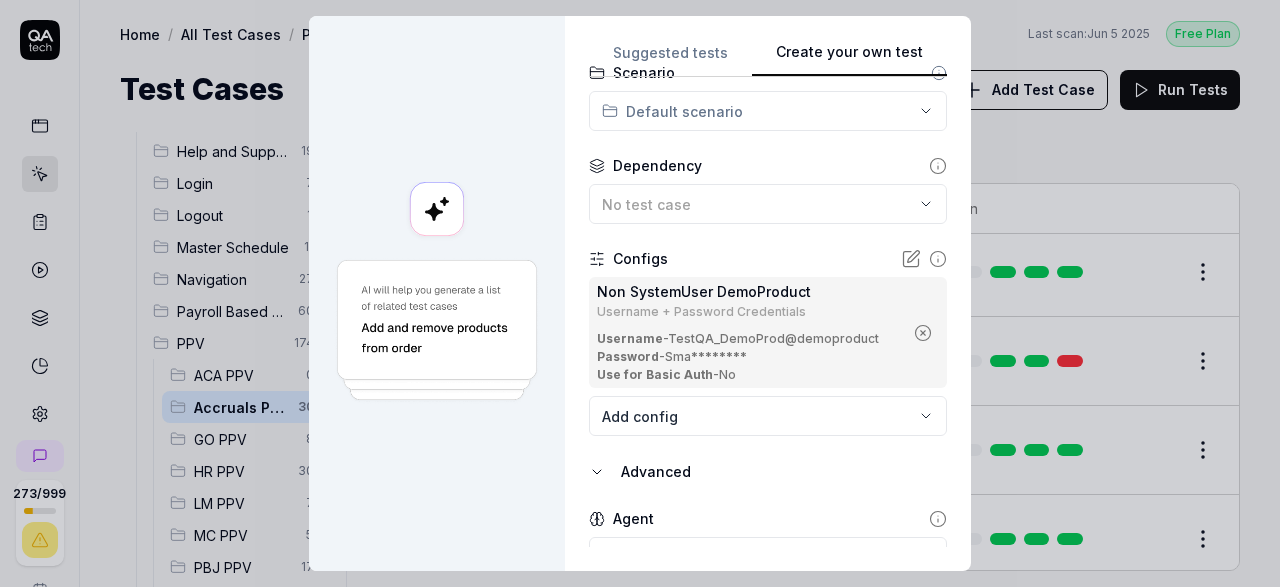 scroll, scrollTop: 543, scrollLeft: 0, axis: vertical 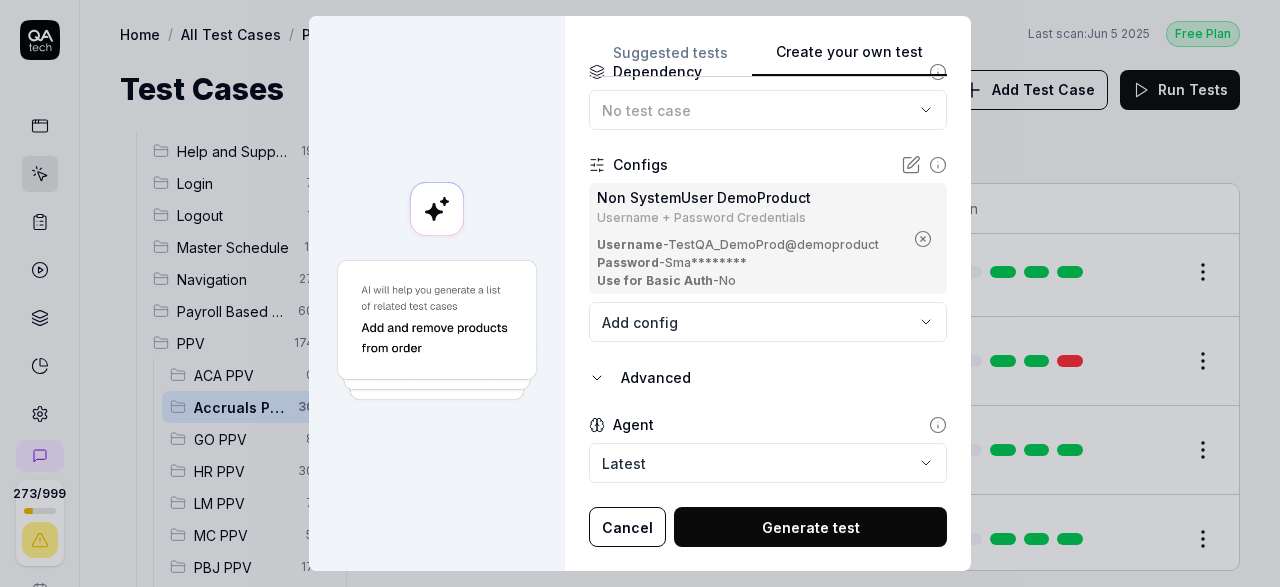click on "Generate test" at bounding box center (810, 527) 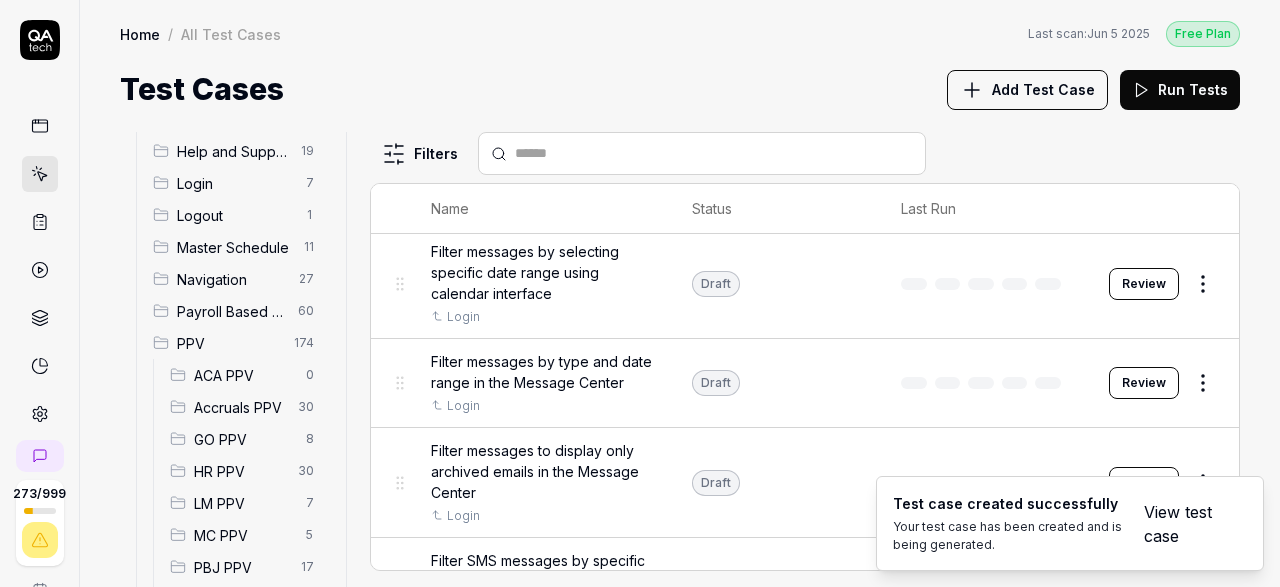 click on "View test case" at bounding box center [1183, 524] 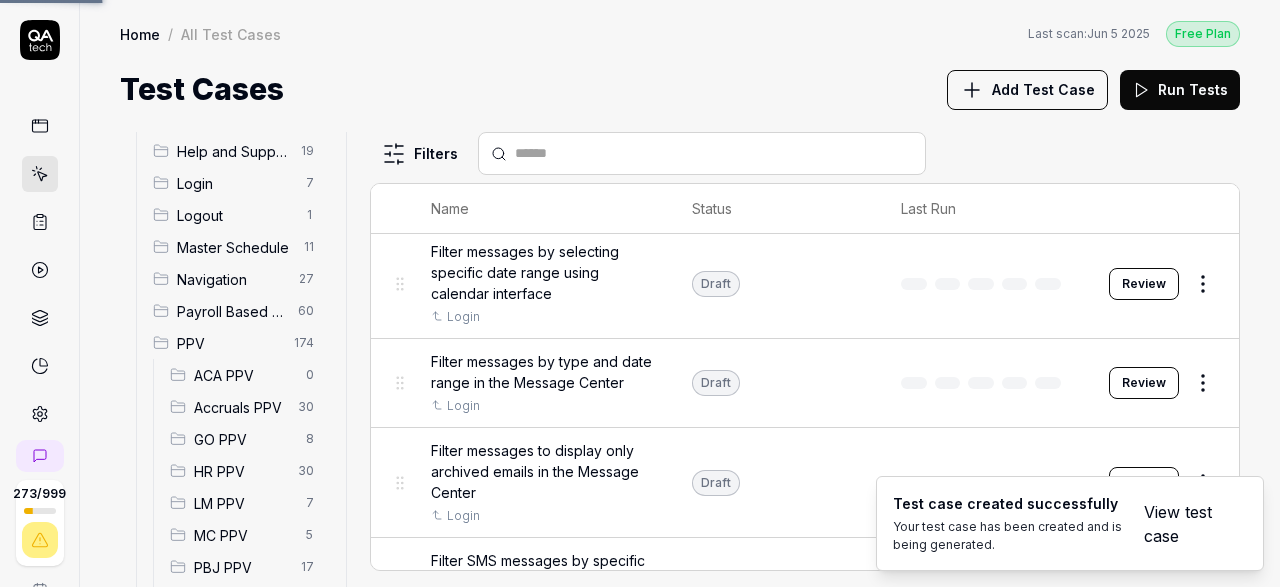 scroll, scrollTop: 133, scrollLeft: 0, axis: vertical 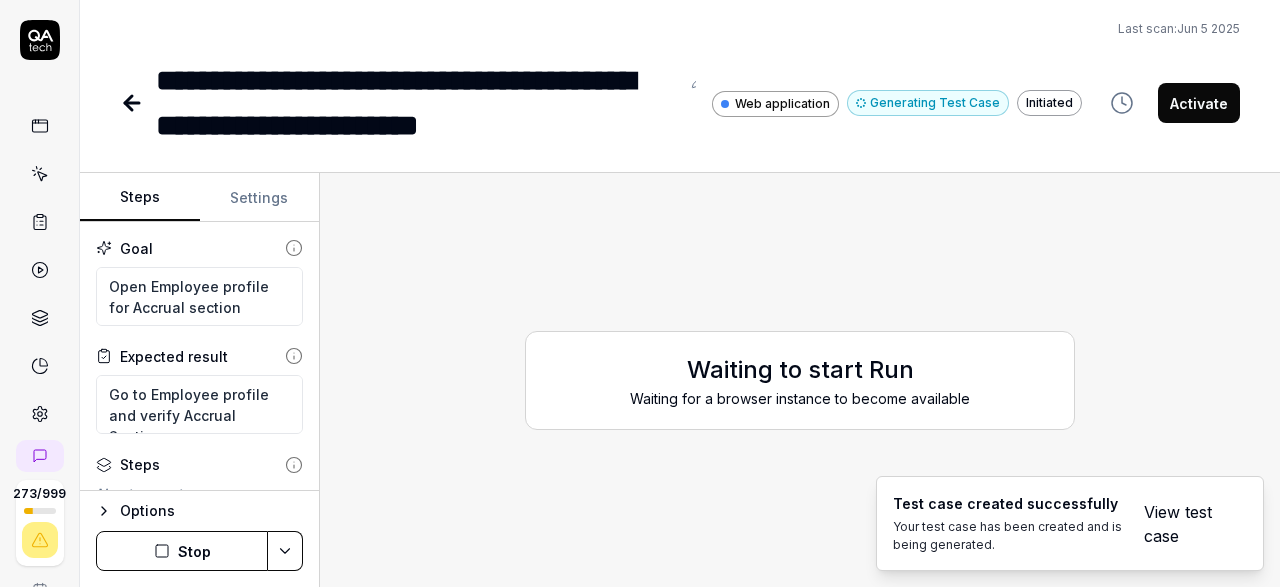 type on "*" 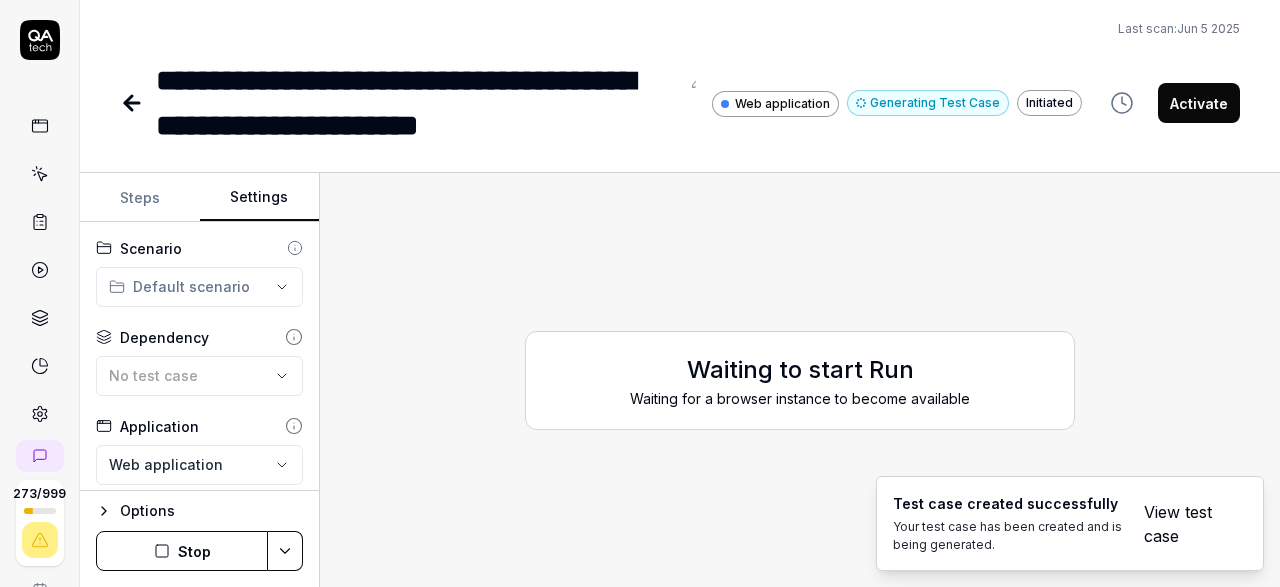 click on "Settings" at bounding box center (260, 198) 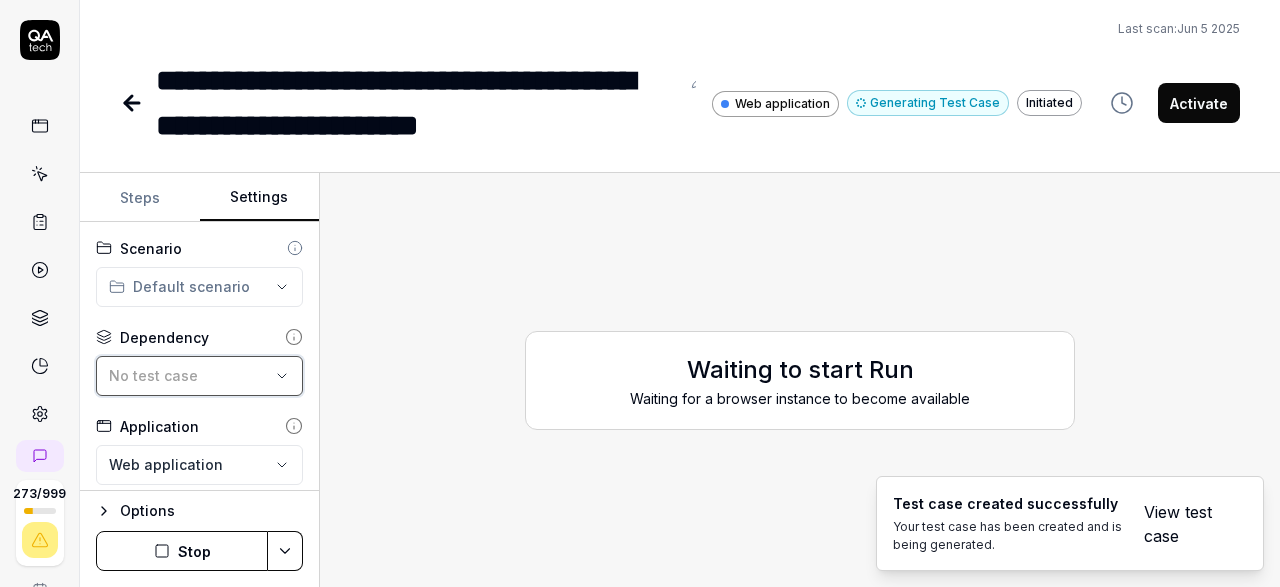 click on "No test case" at bounding box center (189, 375) 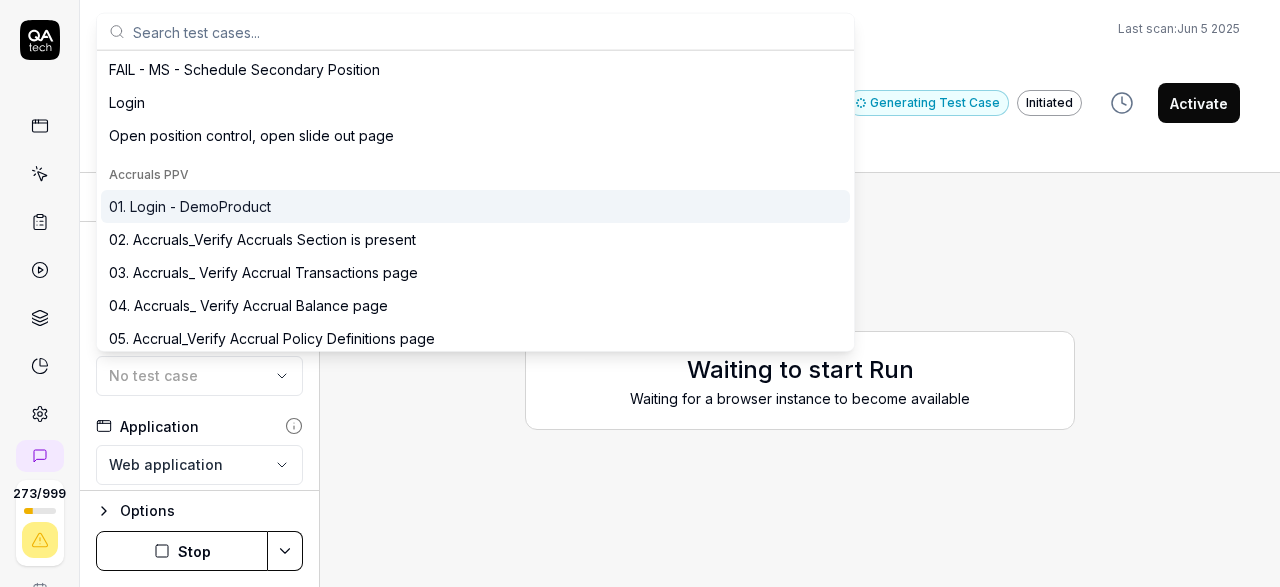 scroll, scrollTop: 66, scrollLeft: 0, axis: vertical 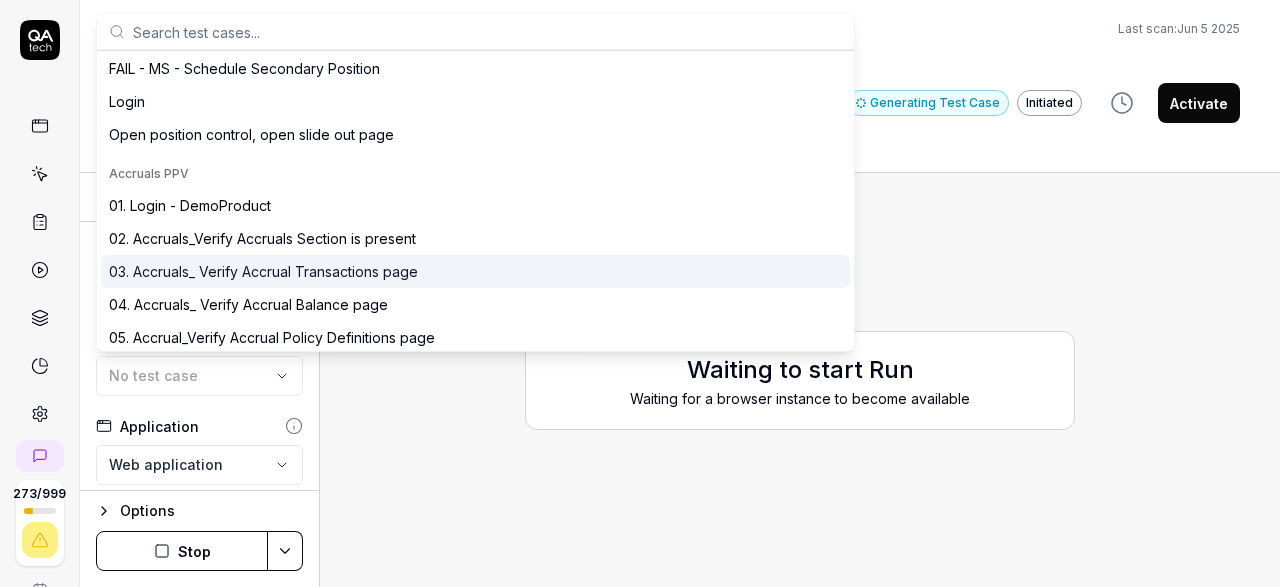 click on "03. Accruals_ Verify Accrual Transactions page" at bounding box center [475, 271] 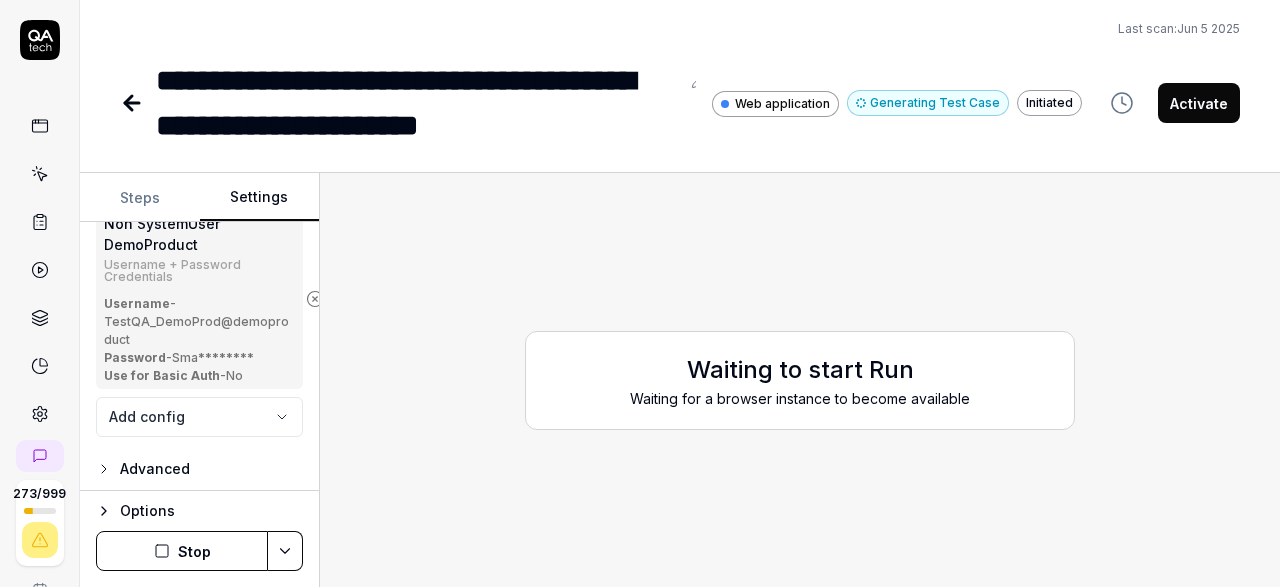 scroll, scrollTop: 330, scrollLeft: 12, axis: both 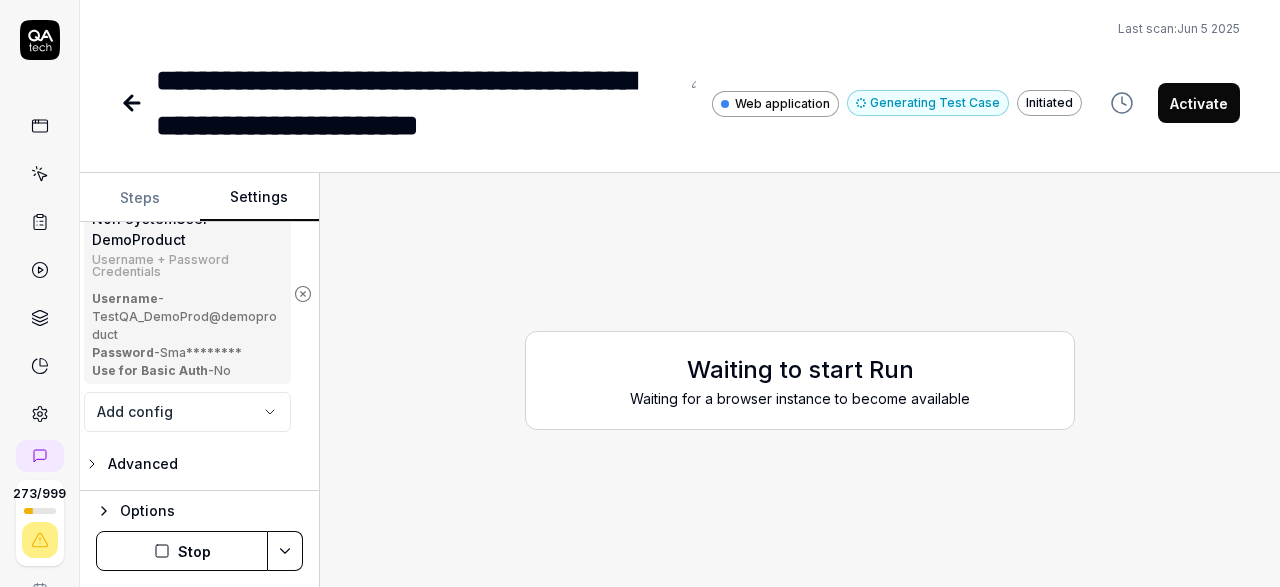 click on "Stop" at bounding box center [182, 551] 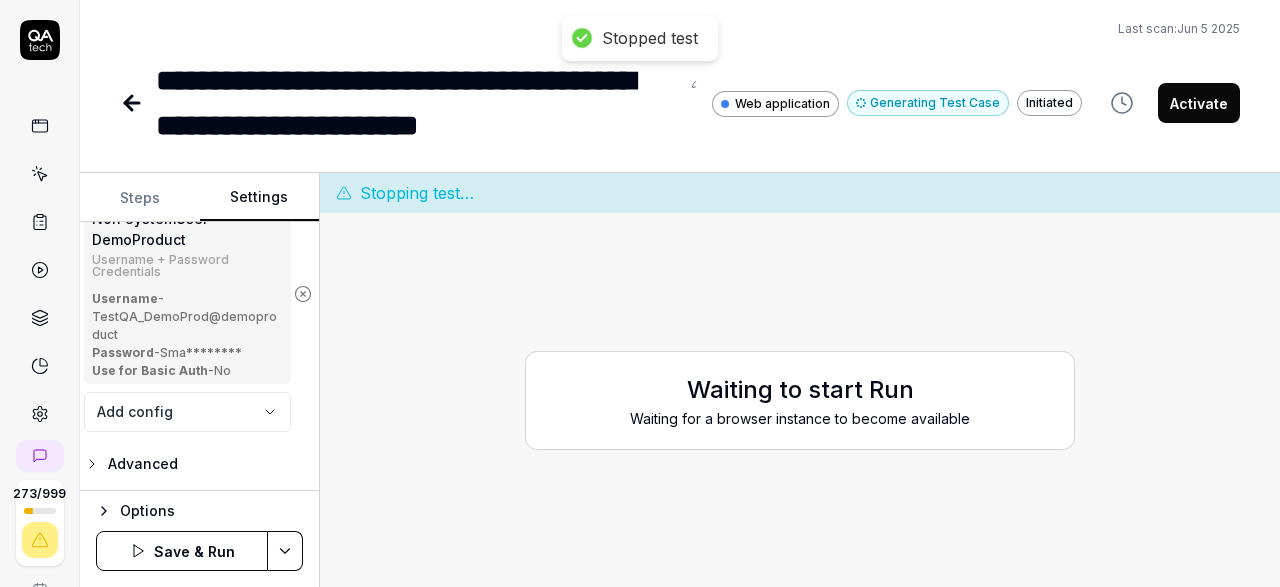 scroll, scrollTop: 330, scrollLeft: 12, axis: both 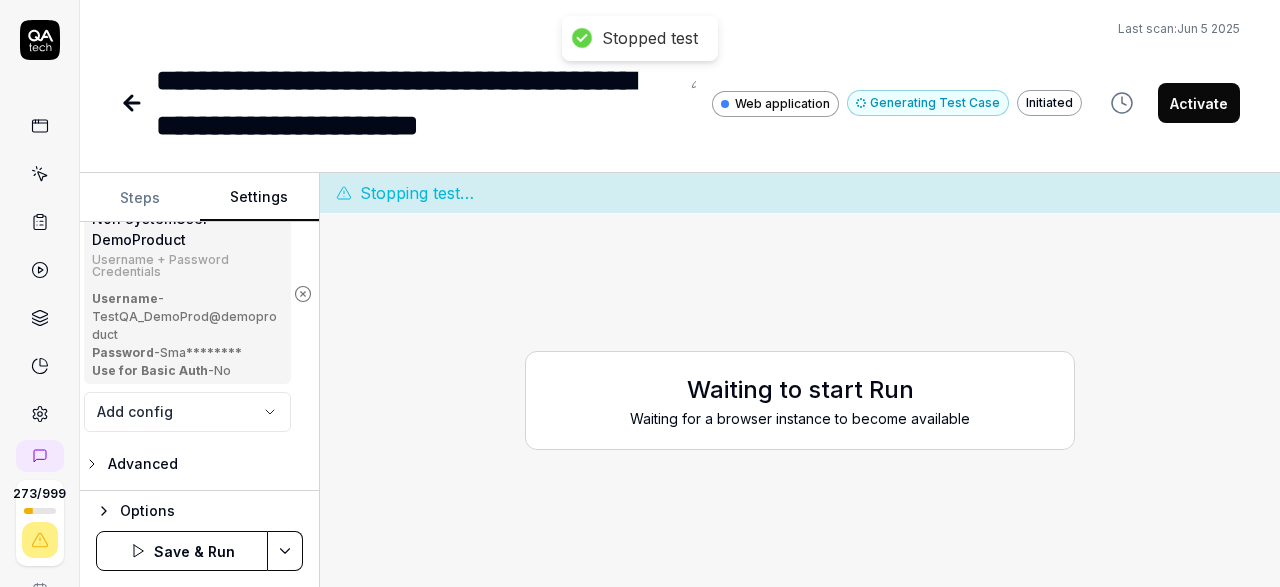 click on "**********" at bounding box center [640, 293] 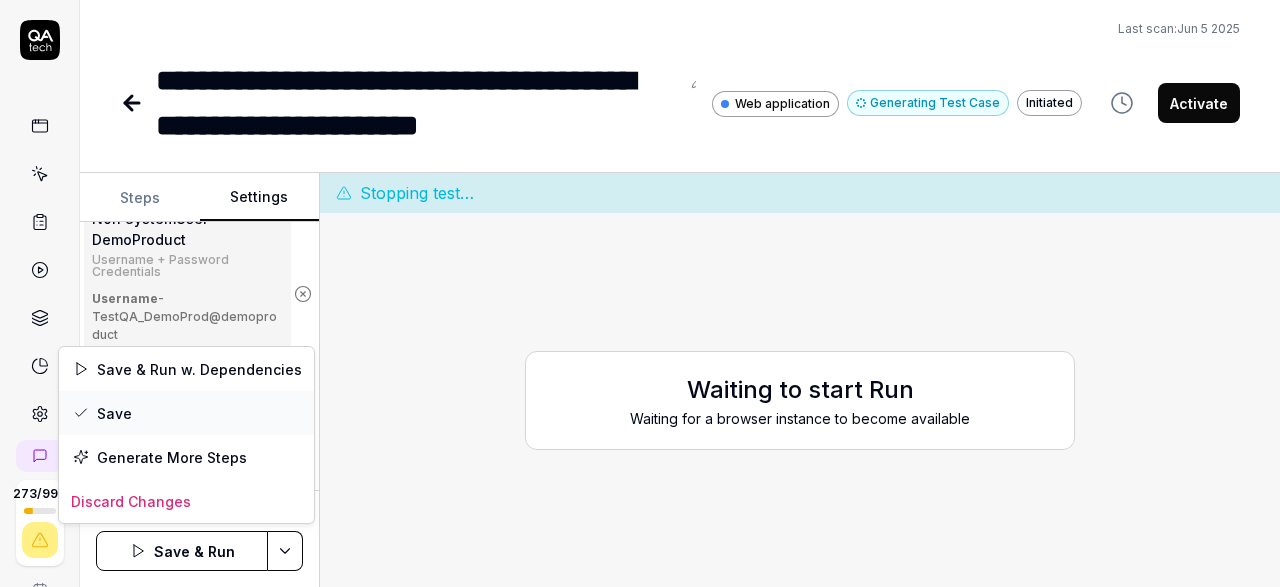 click on "Save" at bounding box center (186, 413) 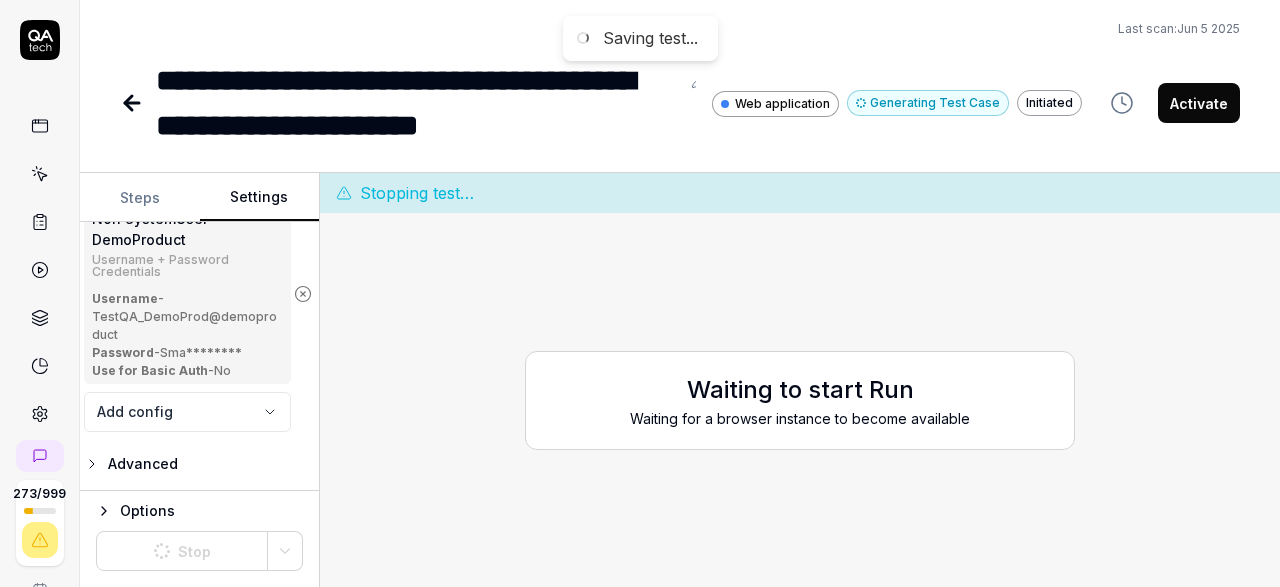 scroll, scrollTop: 330, scrollLeft: 12, axis: both 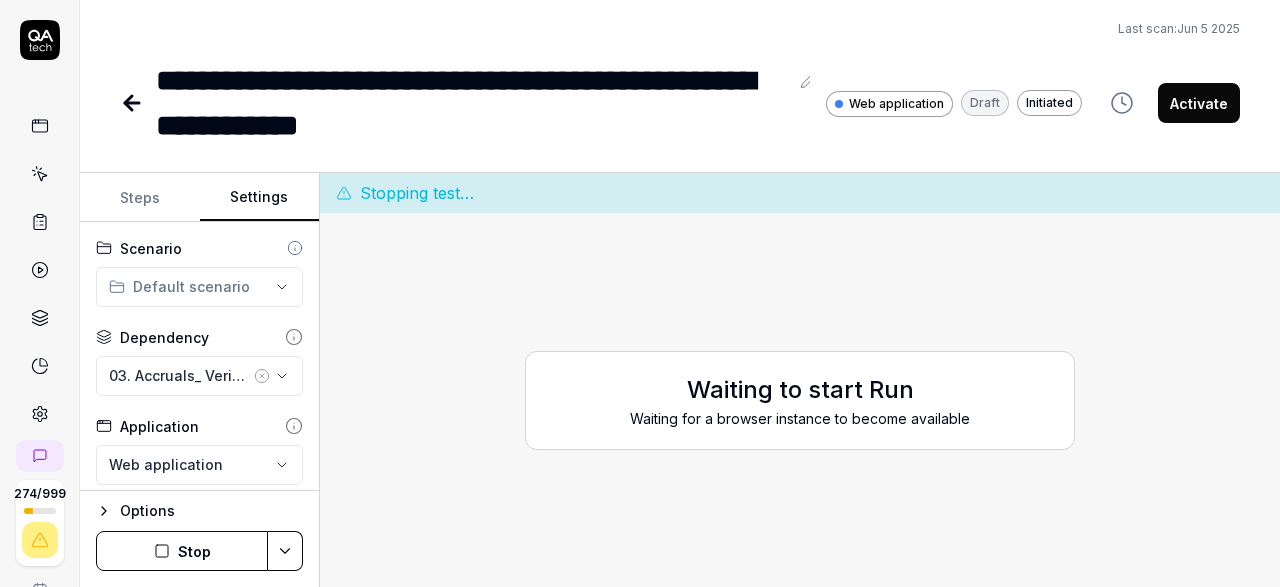click on "Stop" at bounding box center [182, 551] 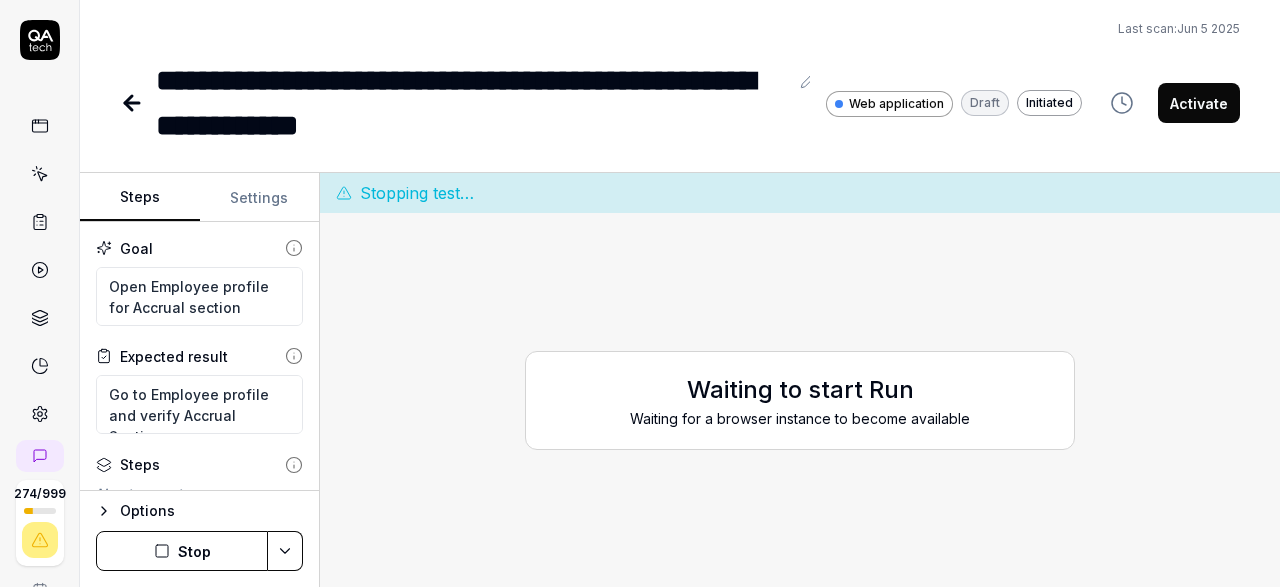 scroll, scrollTop: 0, scrollLeft: 0, axis: both 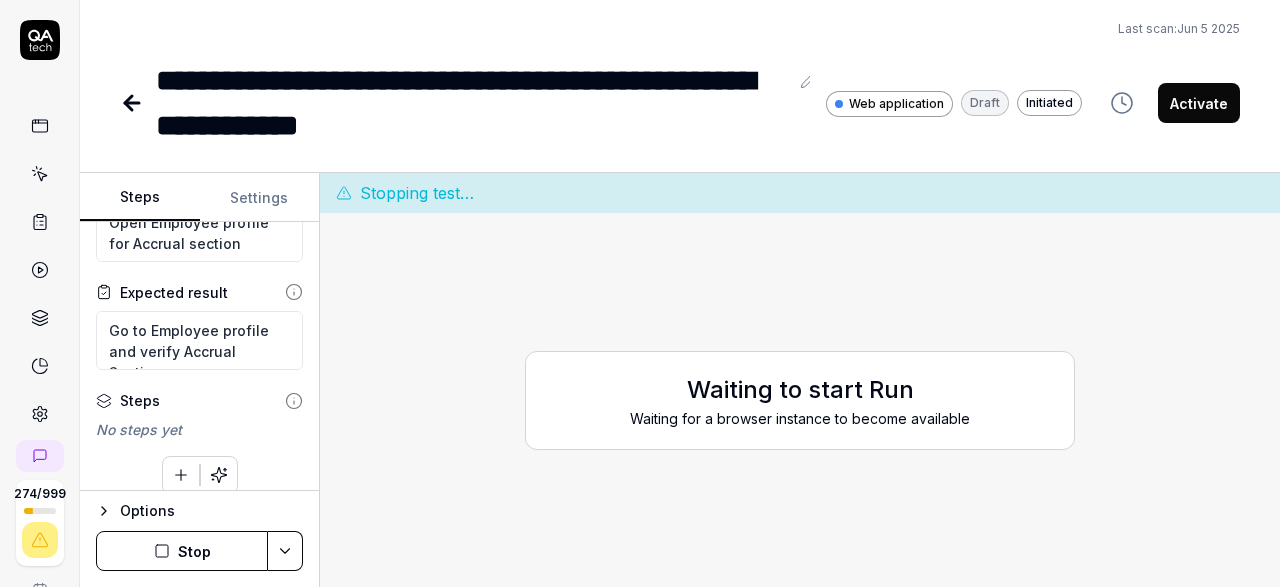 click 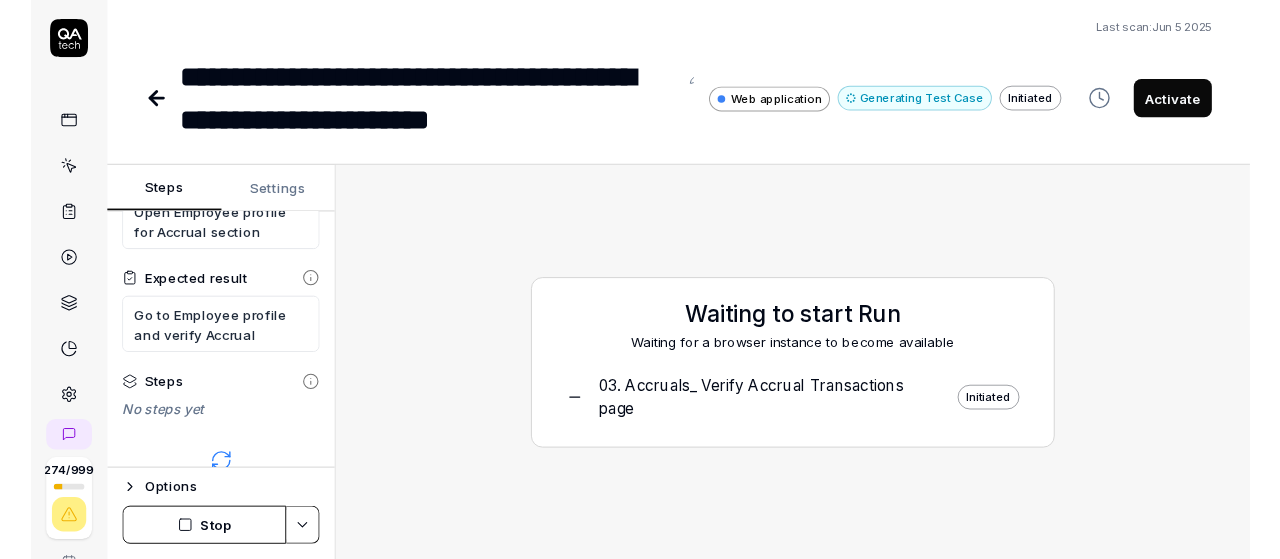 scroll, scrollTop: 196, scrollLeft: 0, axis: vertical 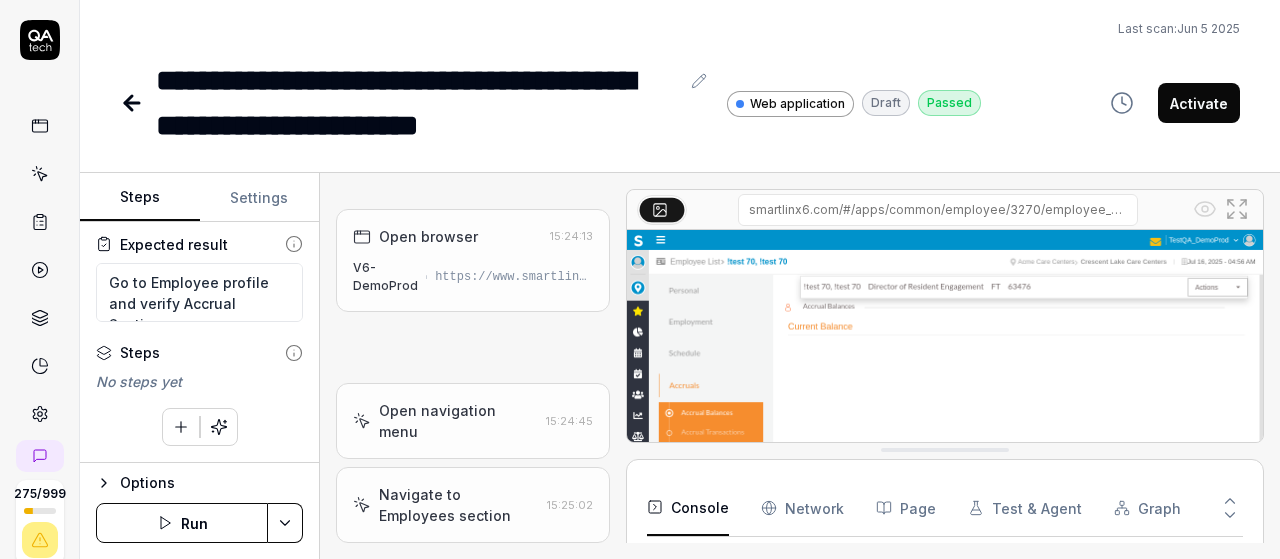 type on "*" 